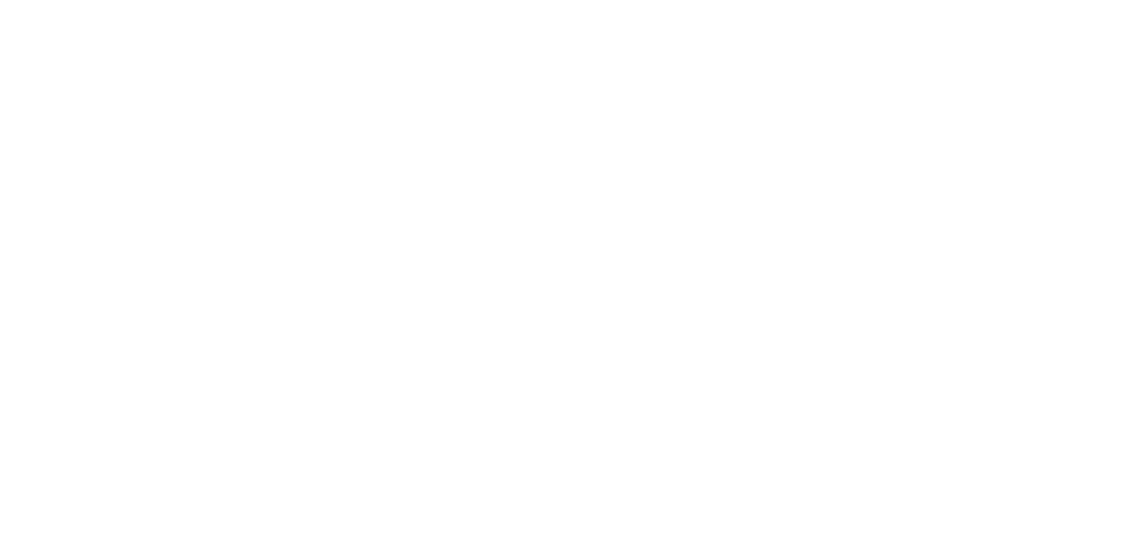 scroll, scrollTop: 0, scrollLeft: 0, axis: both 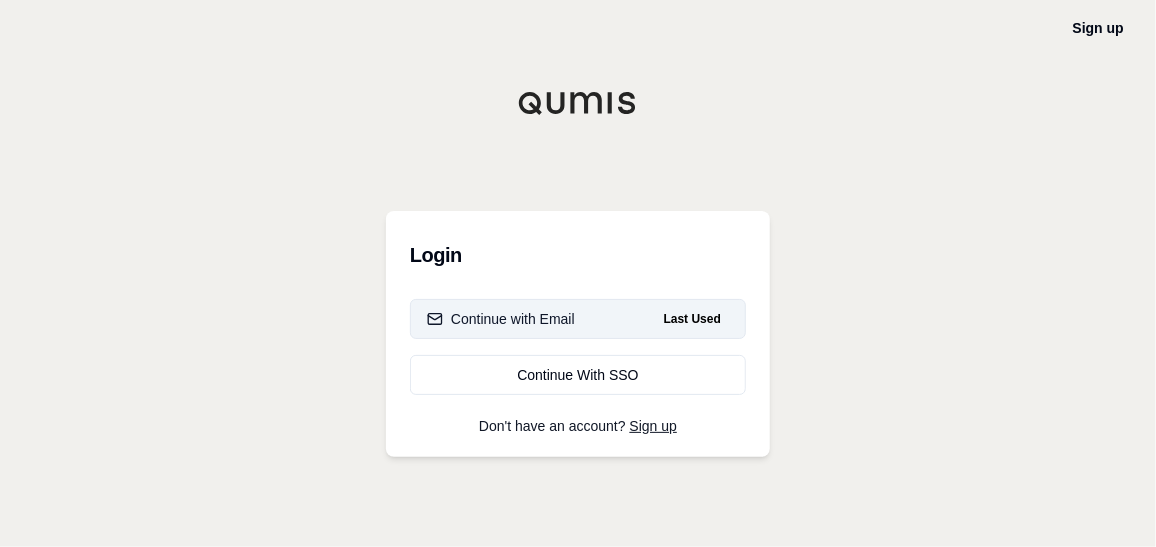 click on "Continue with Email" at bounding box center (501, 319) 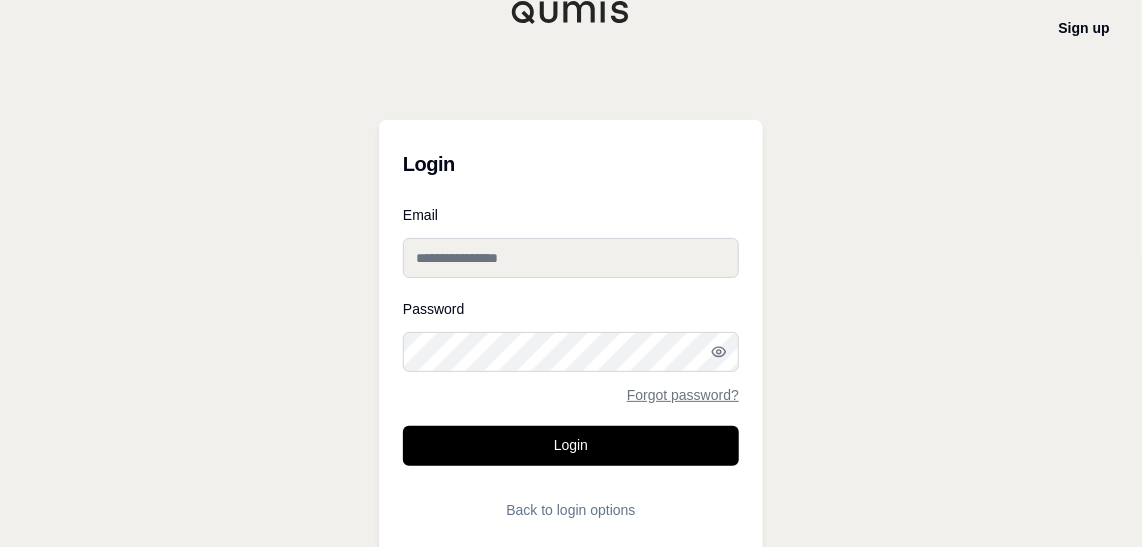 type on "**********" 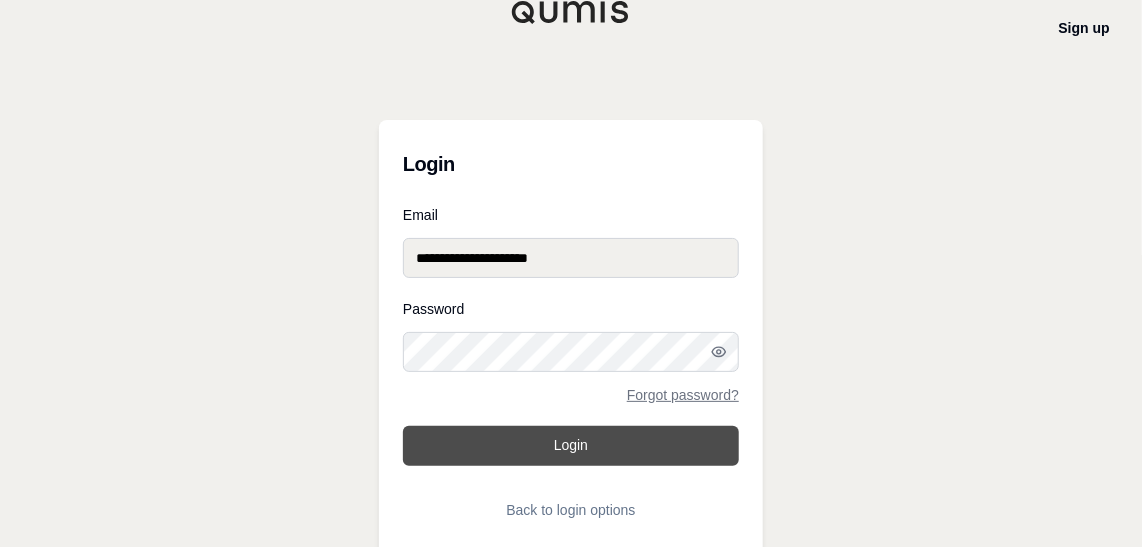 click on "Login" at bounding box center [571, 446] 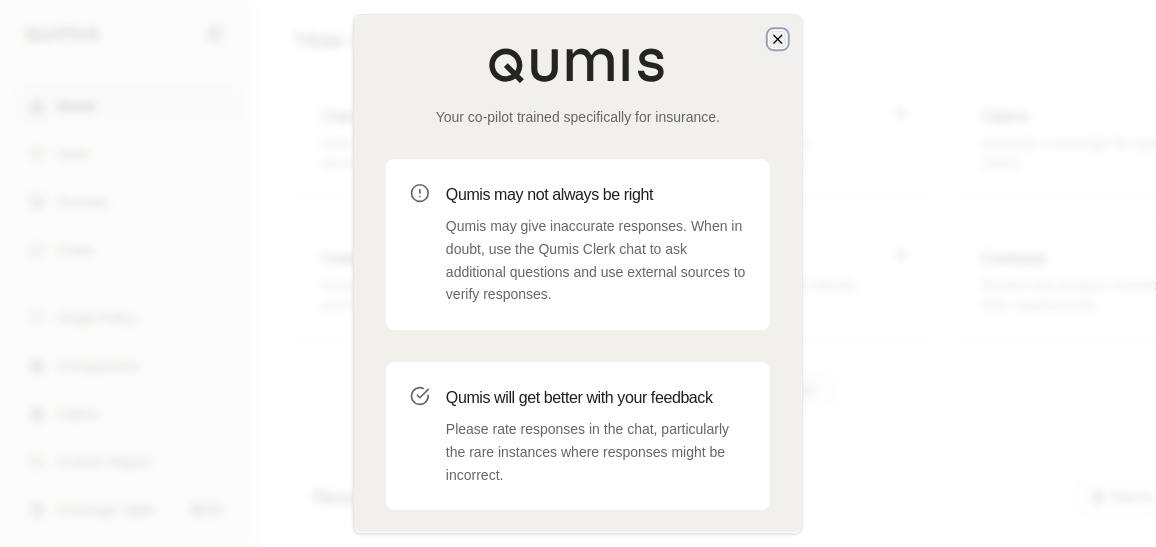 click 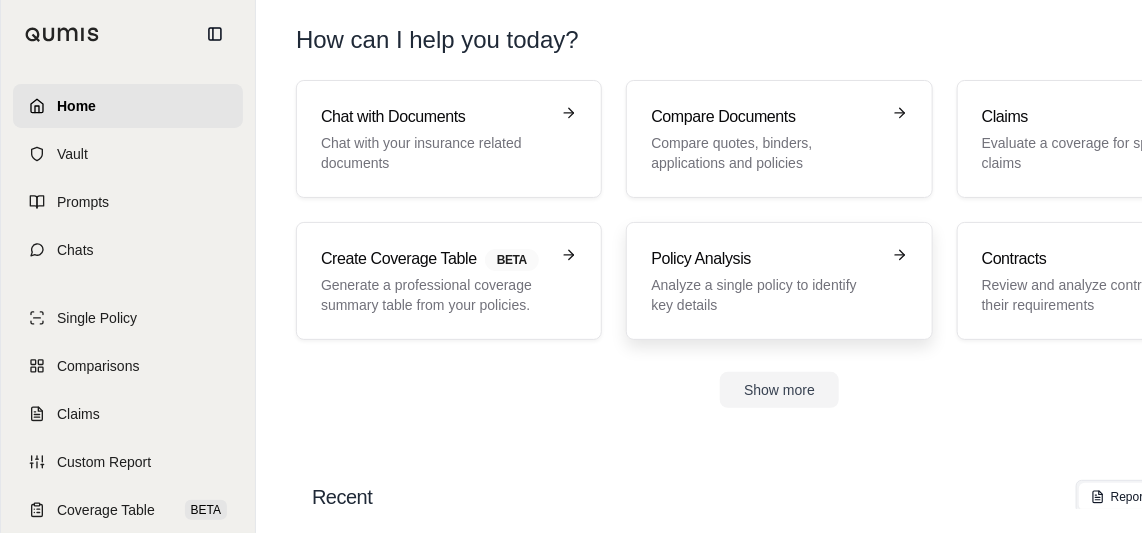 click on "Analyze a single policy to identify key details" at bounding box center (765, 295) 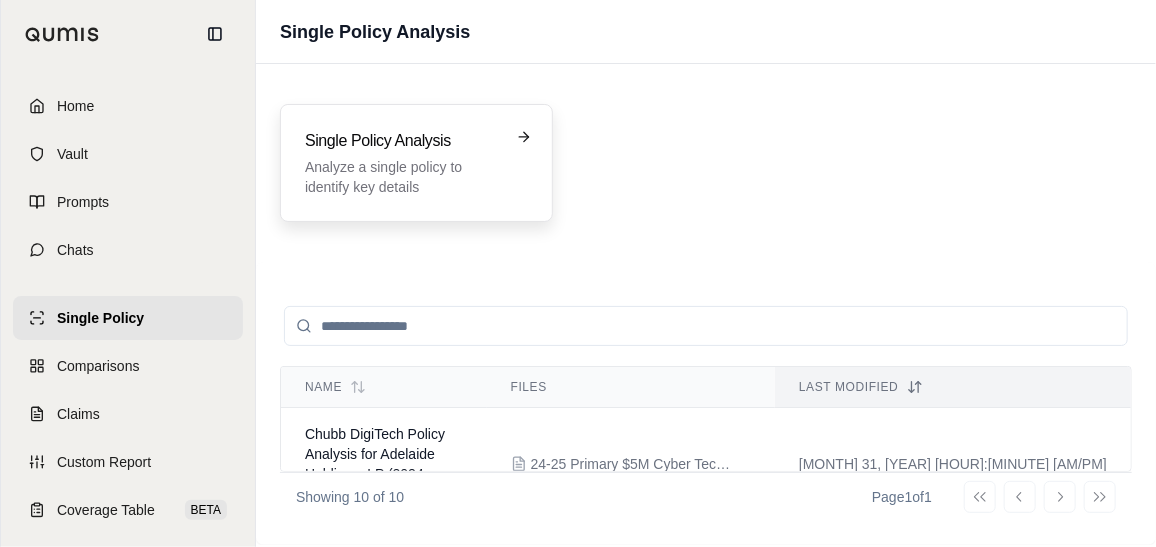 click on "Analyze a single policy to identify key details" at bounding box center [402, 177] 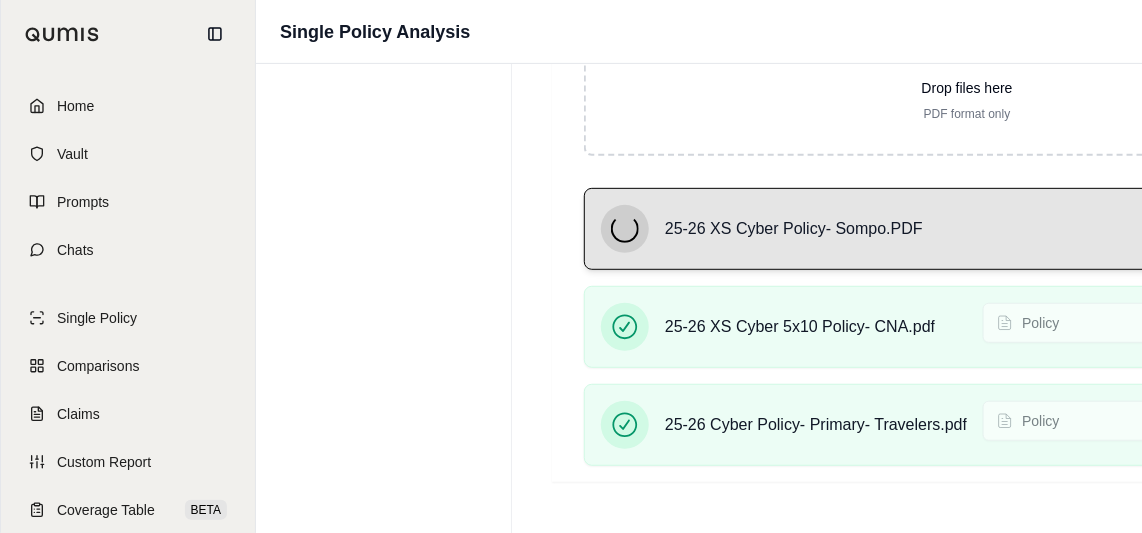 scroll, scrollTop: 301, scrollLeft: 0, axis: vertical 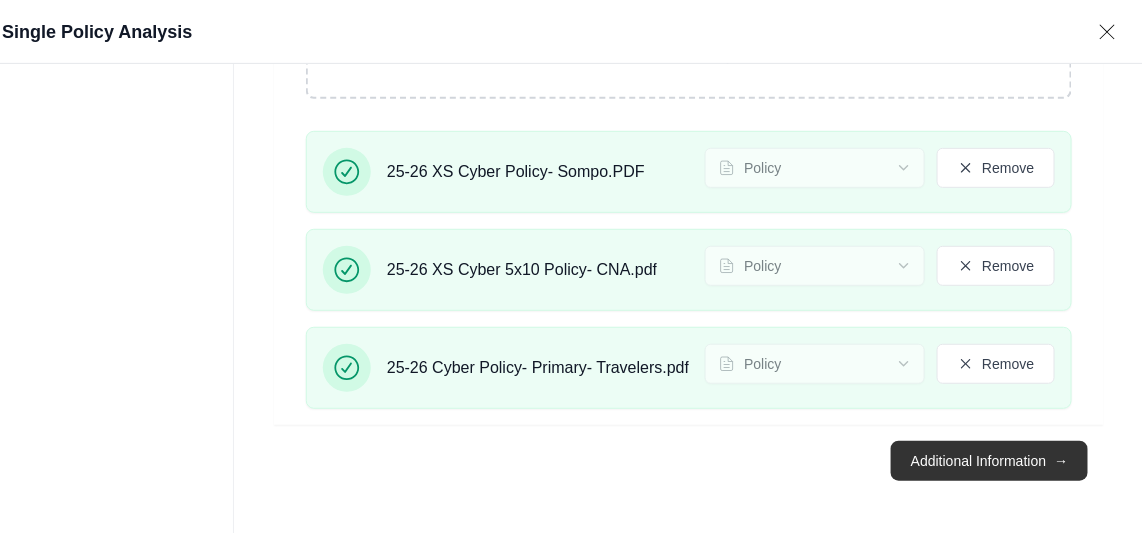 click on "Additional Information →" at bounding box center (989, 461) 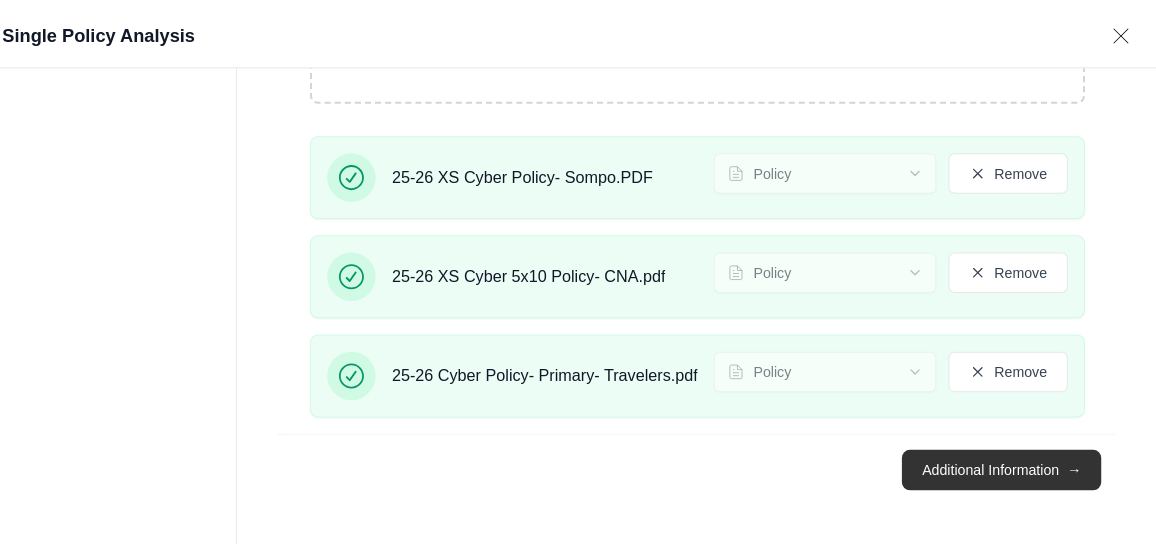 scroll, scrollTop: 0, scrollLeft: 0, axis: both 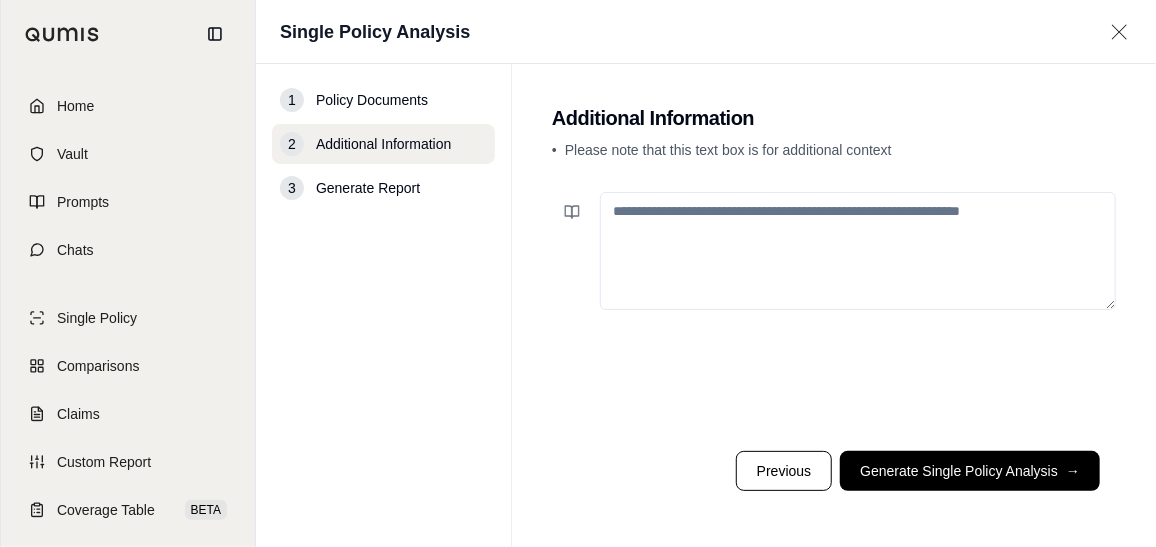 click at bounding box center [858, 251] 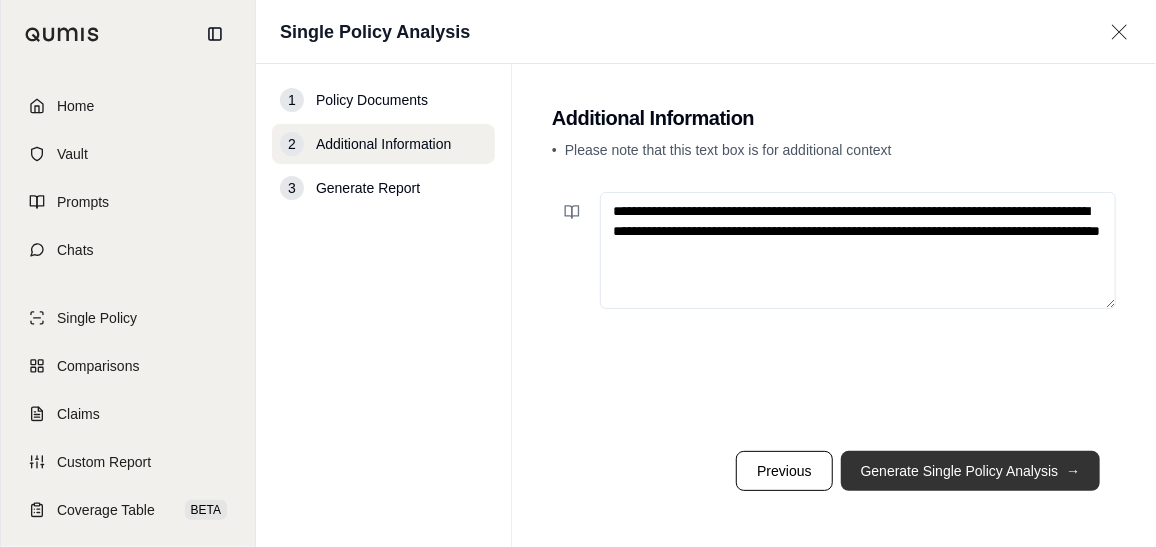 type on "**********" 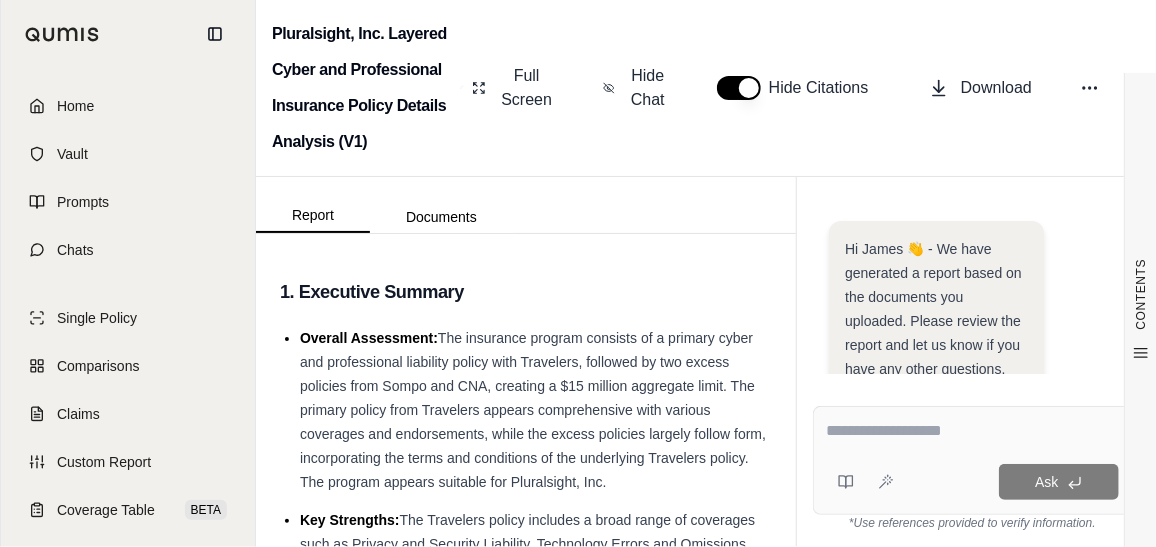 scroll, scrollTop: 0, scrollLeft: 0, axis: both 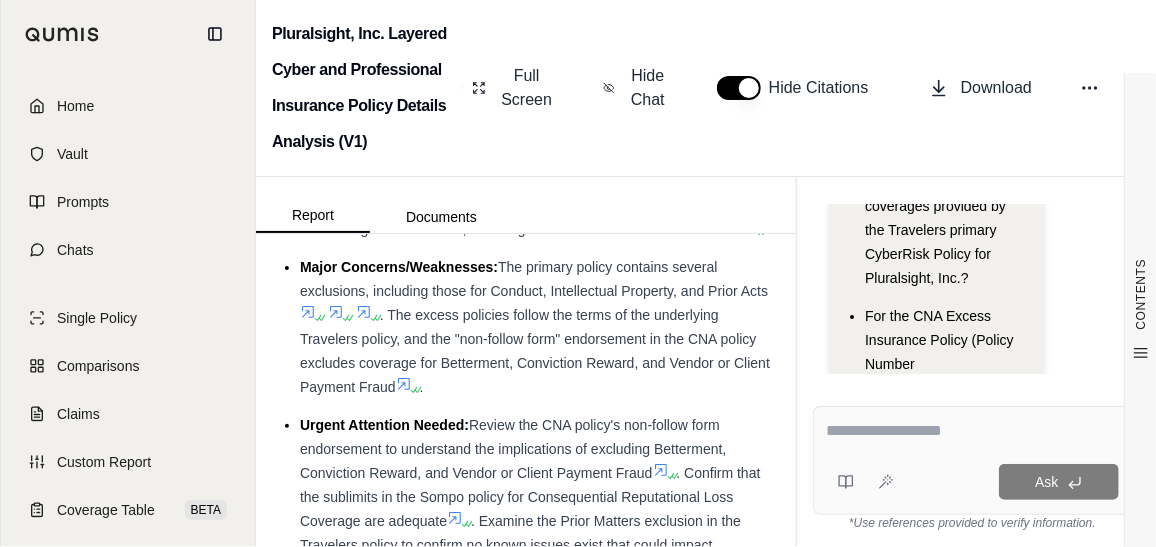 click on ". The excess policies follow the terms of the underlying Travelers policy, and the "non-follow form" endorsement in the CNA policy excludes coverage for Betterment, Conviction Reward, and Vendor or Client Payment Fraud" at bounding box center [535, 351] 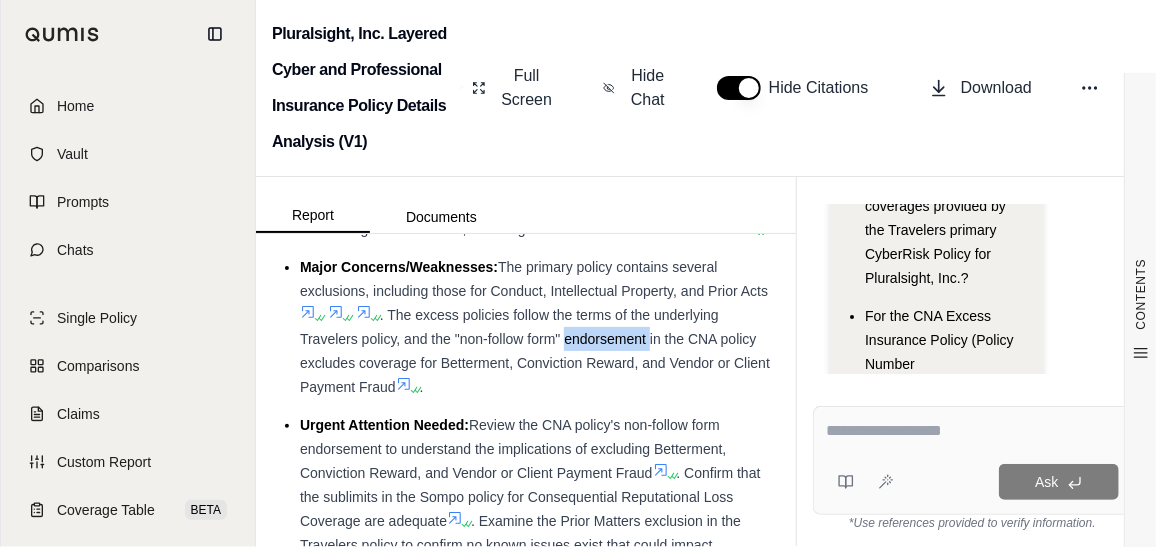 click on ". The excess policies follow the terms of the underlying Travelers policy, and the "non-follow form" endorsement in the CNA policy excludes coverage for Betterment, Conviction Reward, and Vendor or Client Payment Fraud" at bounding box center (535, 351) 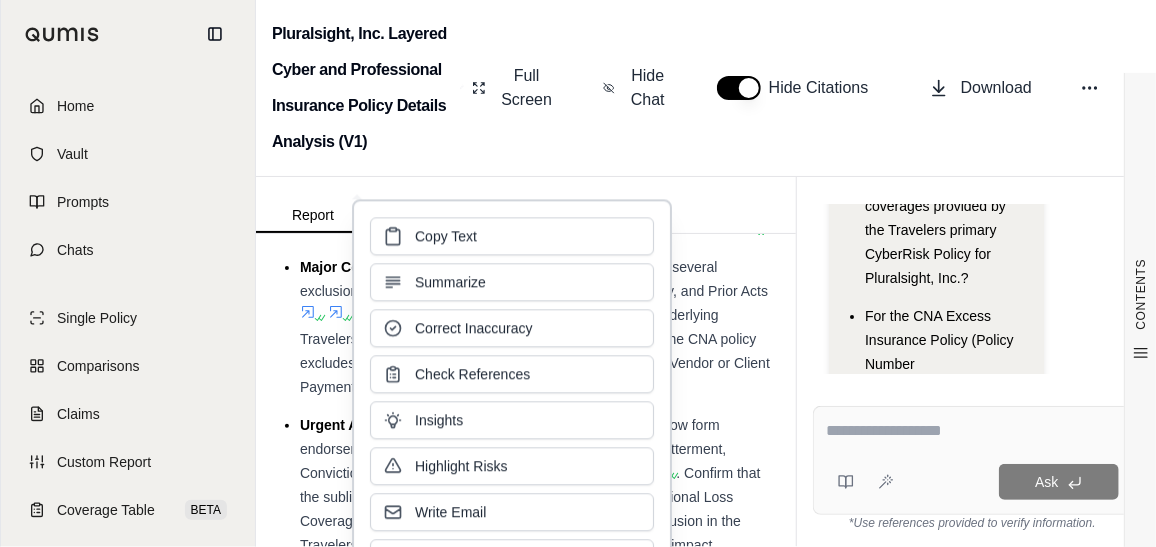 drag, startPoint x: 613, startPoint y: 365, endPoint x: 713, endPoint y: 386, distance: 102.18121 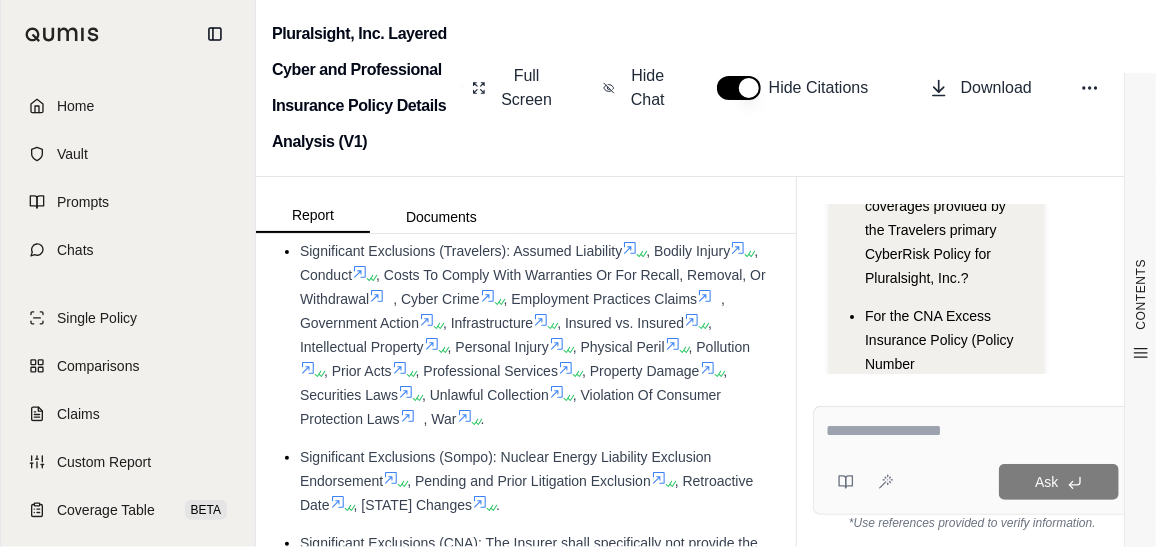 scroll, scrollTop: 1545, scrollLeft: 0, axis: vertical 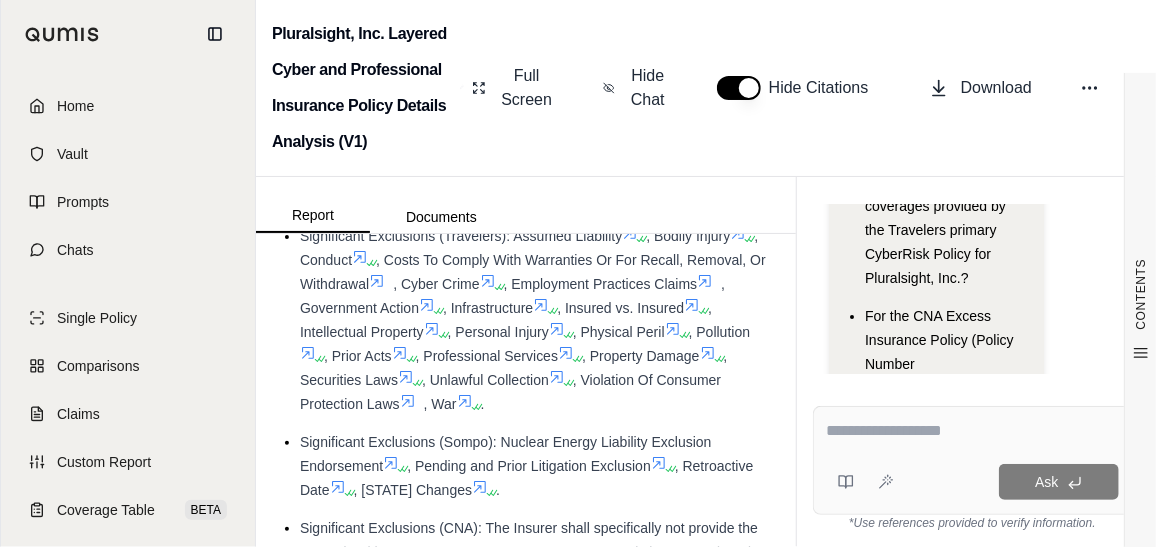 click on "Significant Exclusions (Travelers): Assumed Liability  , Bodily Injury  , Conduct  , Costs To Comply With Warranties Or For Recall, Removal, Or Withdrawal  , Cyber Crime  , Employment Practices Claims  , Government Action  , Infrastructure  , Insured vs. Insured  , Intellectual Property  , Personal Injury  , Physical Peril  , Pollution  , Prior Acts  , Professional Services  , Property Damage  , Securities Laws  , Unlawful Collection  , Violation Of Consumer Protection Laws  , War  ." at bounding box center [536, 320] 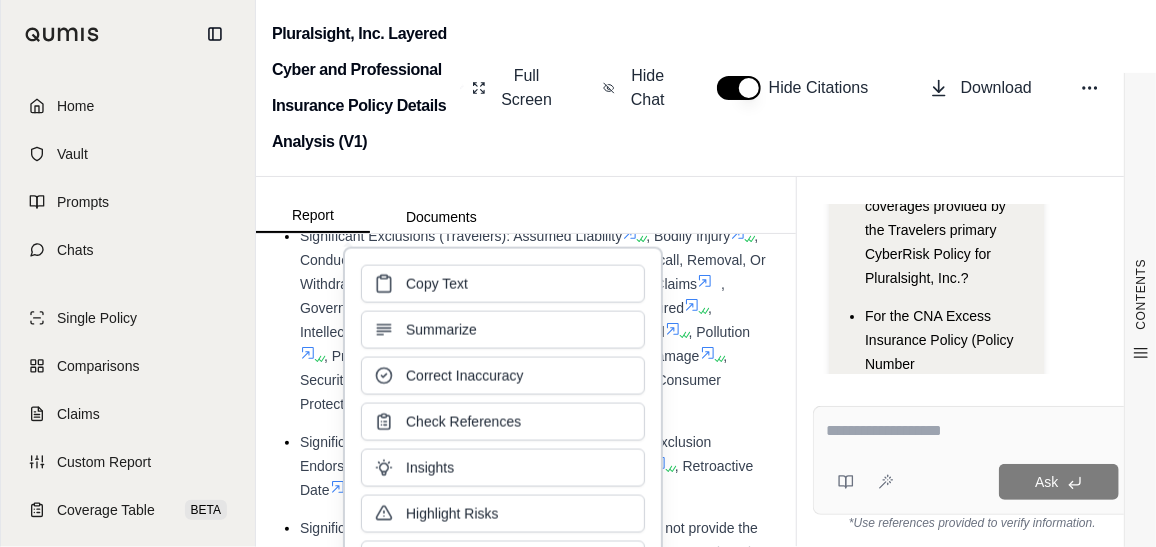 click on "Check References" at bounding box center (503, 422) 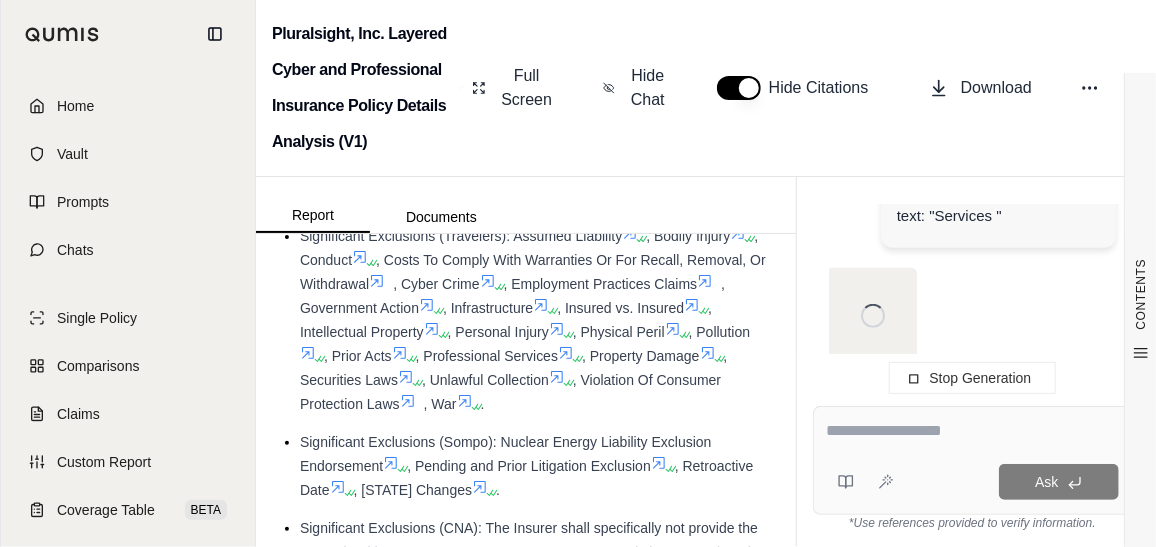 click 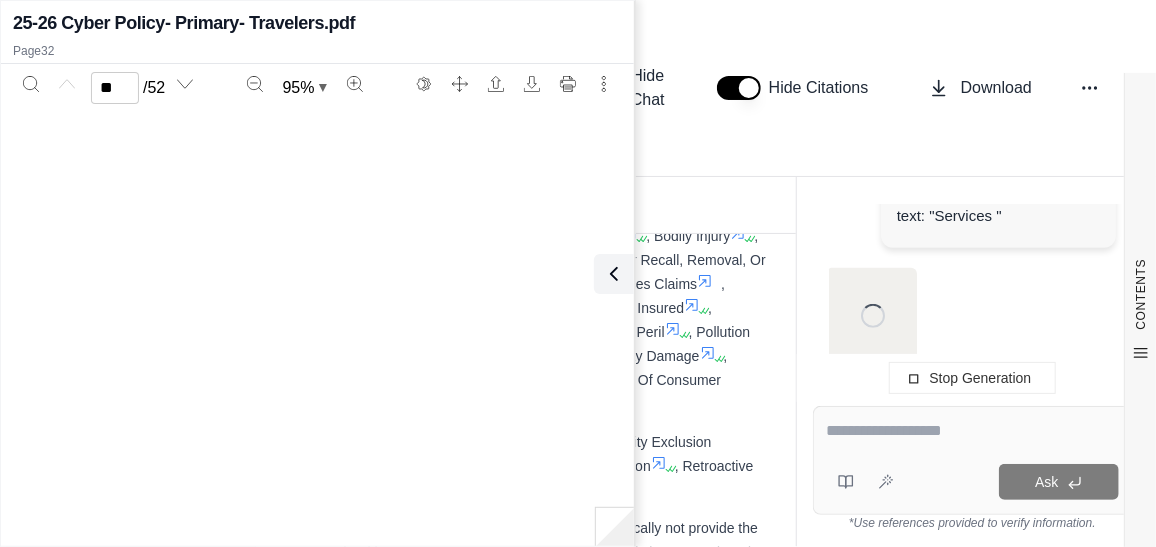 type on "**" 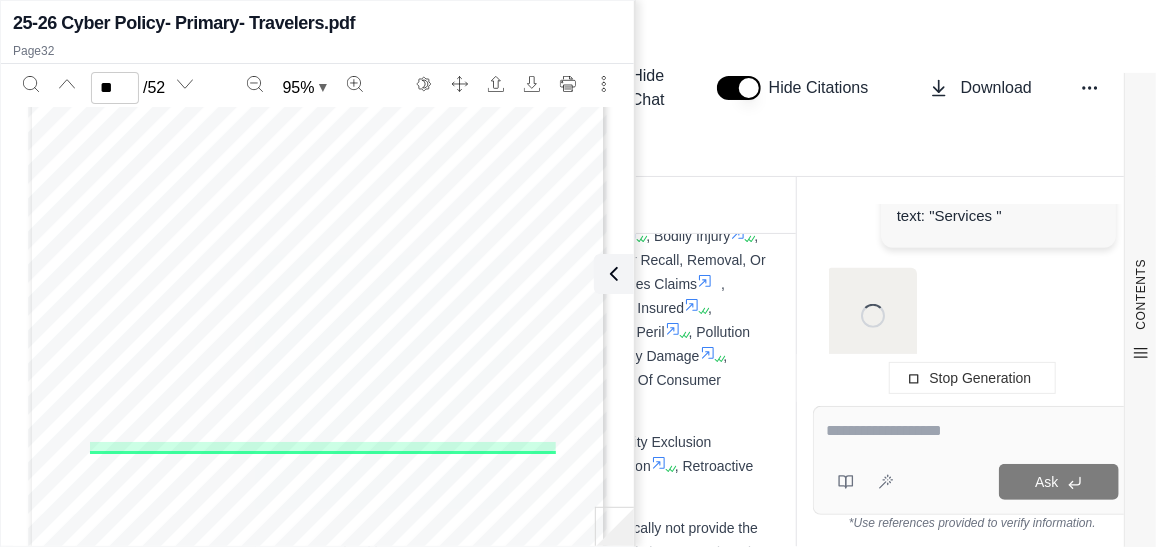 scroll, scrollTop: 23591, scrollLeft: 0, axis: vertical 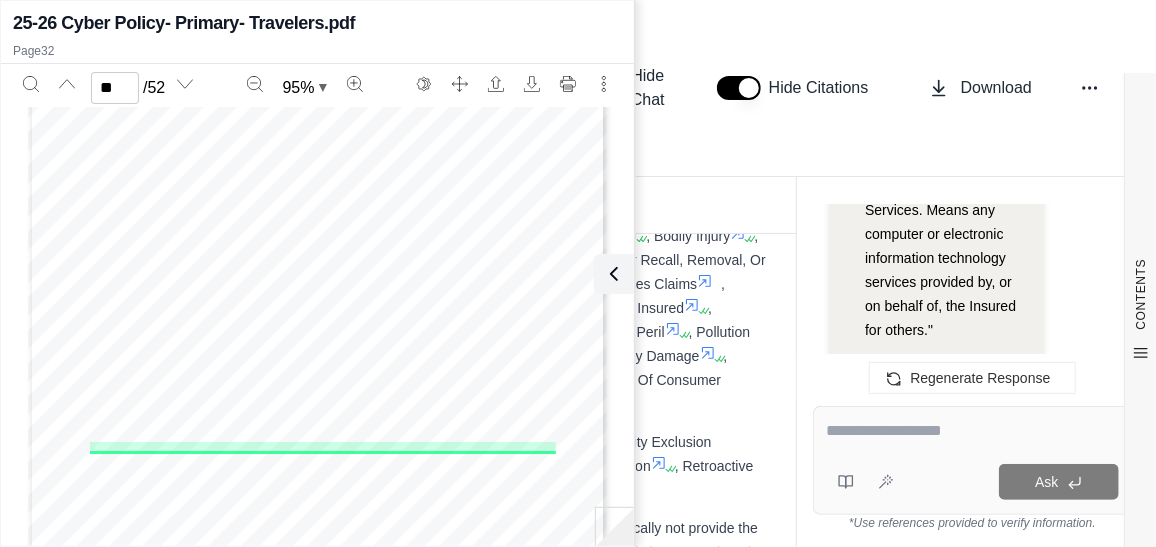 click on "the offer to sell or purchase," at bounding box center (327, 422) 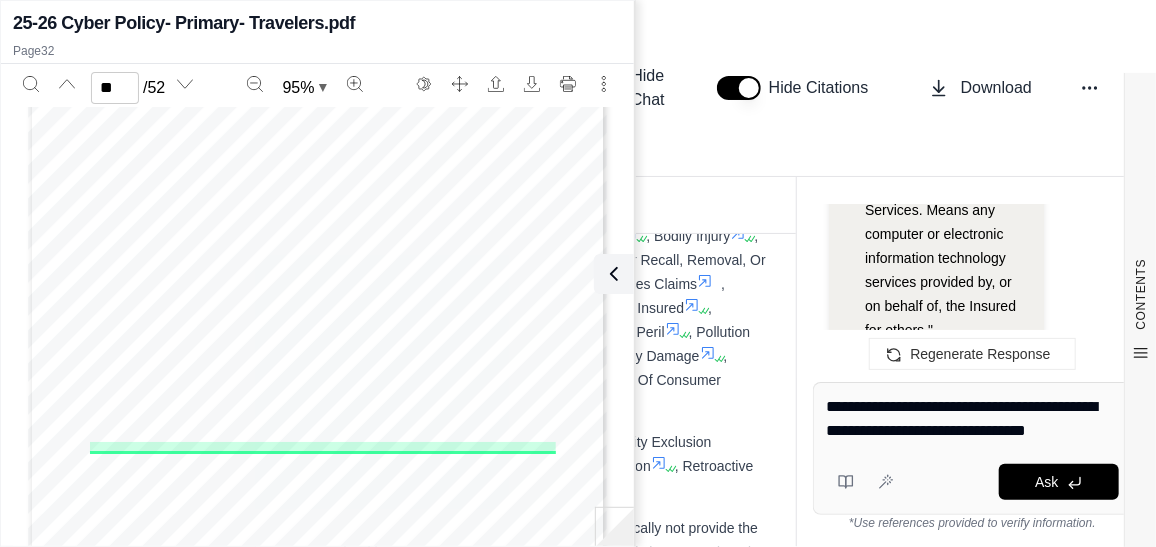 type on "**********" 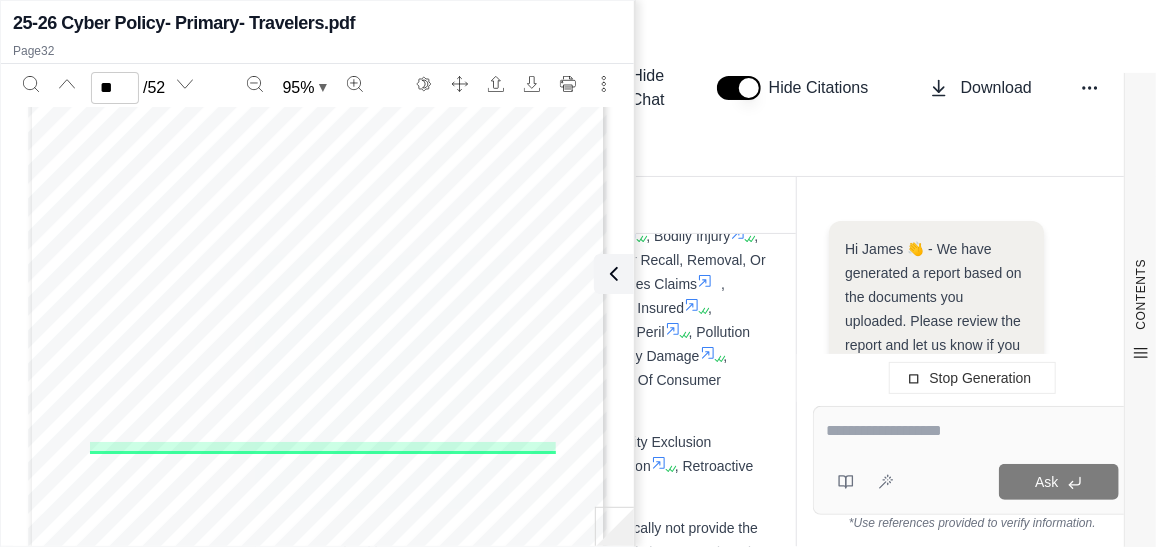 scroll, scrollTop: 0, scrollLeft: 0, axis: both 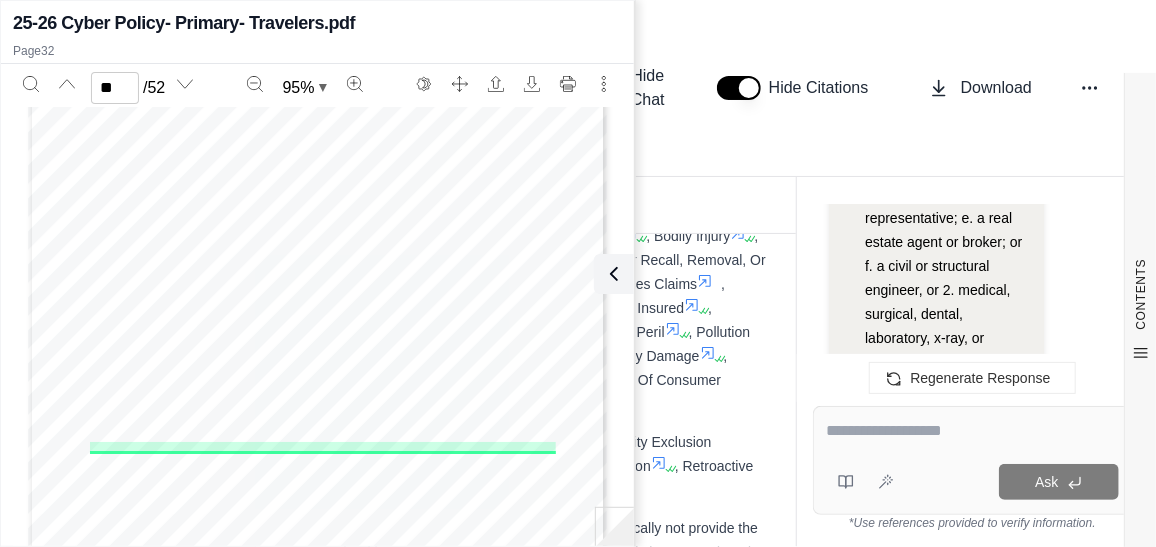 click on "Regenerate Response" at bounding box center [972, 378] 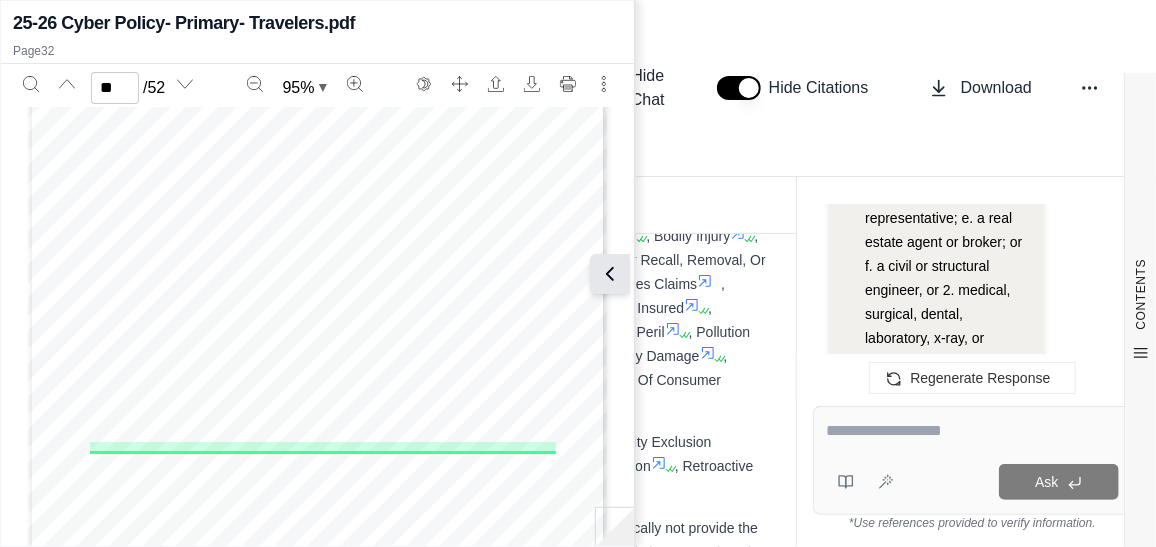 click at bounding box center [610, 274] 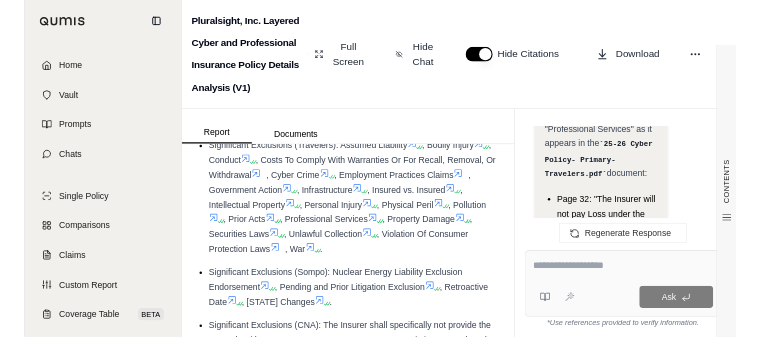 scroll, scrollTop: 7926, scrollLeft: 0, axis: vertical 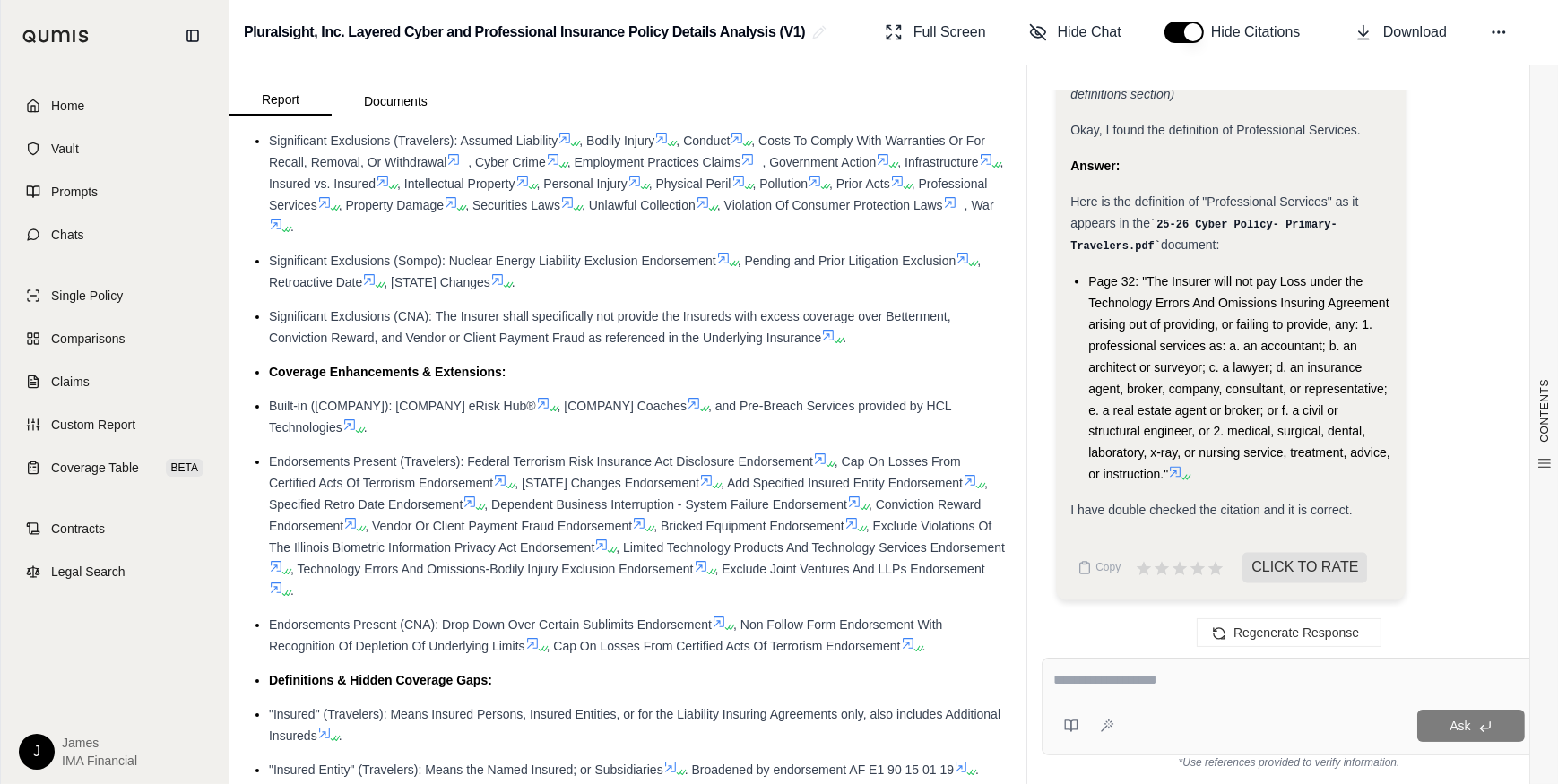 click 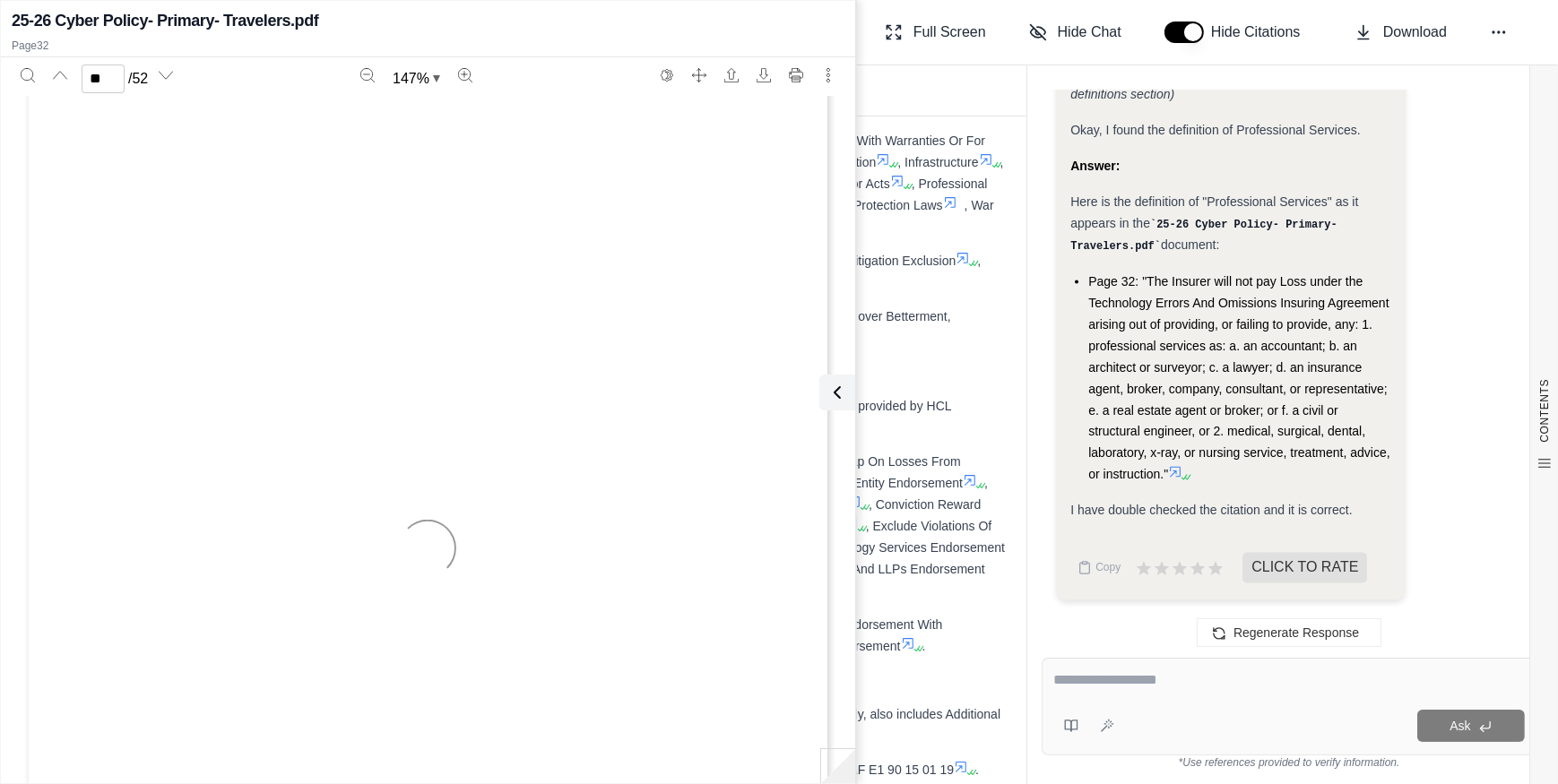 scroll, scrollTop: 32314, scrollLeft: 0, axis: vertical 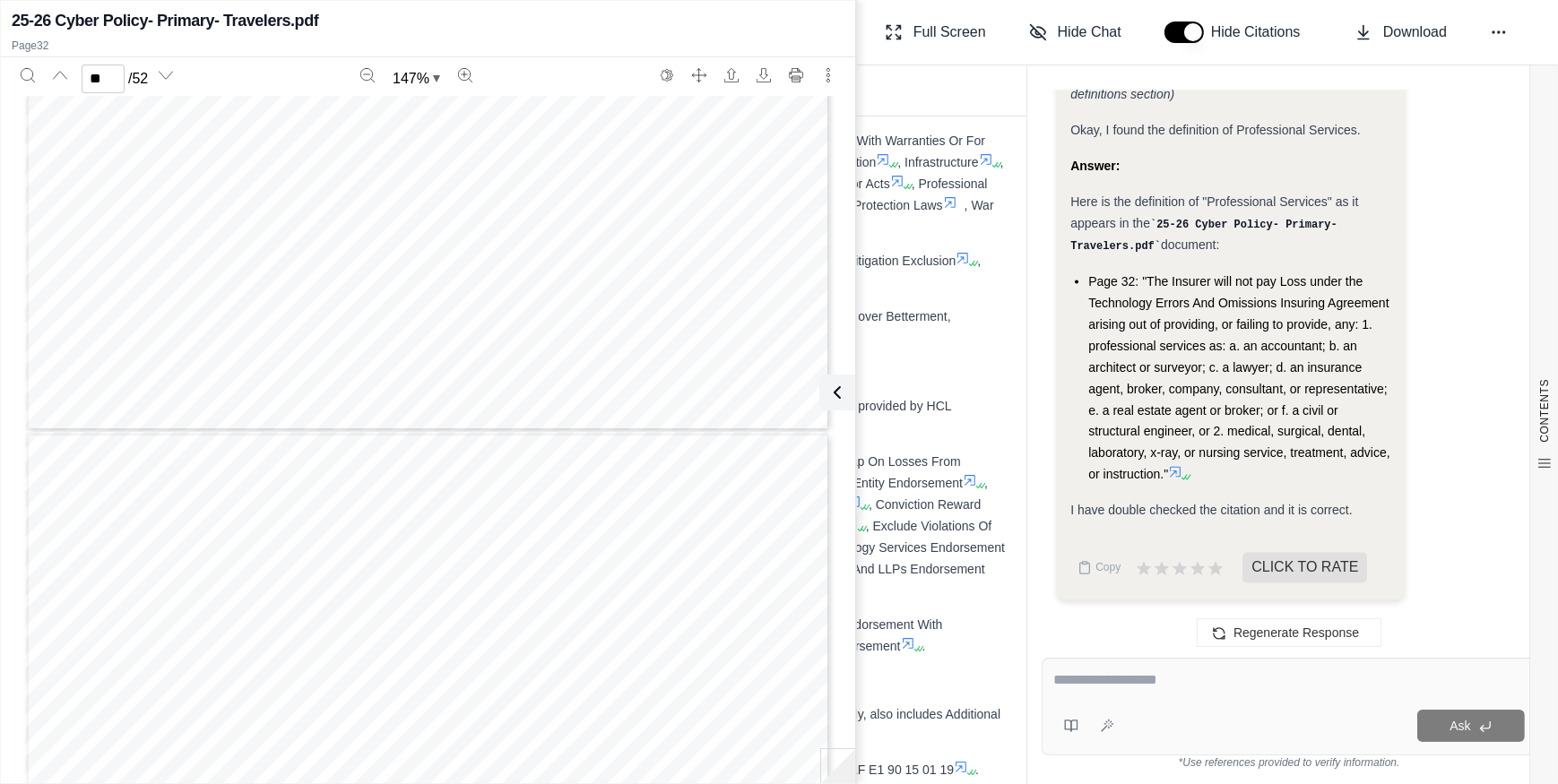 type on "**" 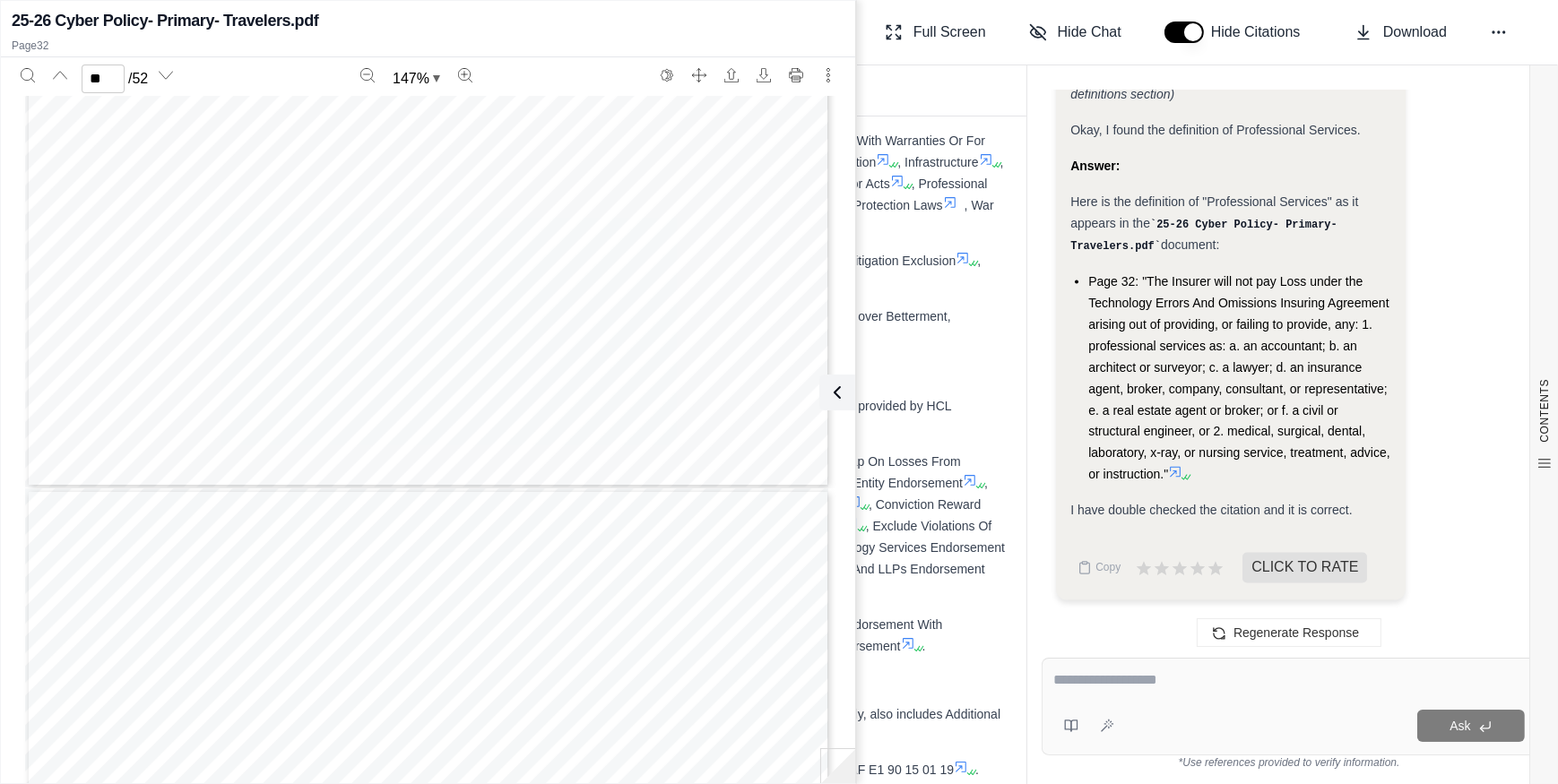 click at bounding box center (1289, 680) 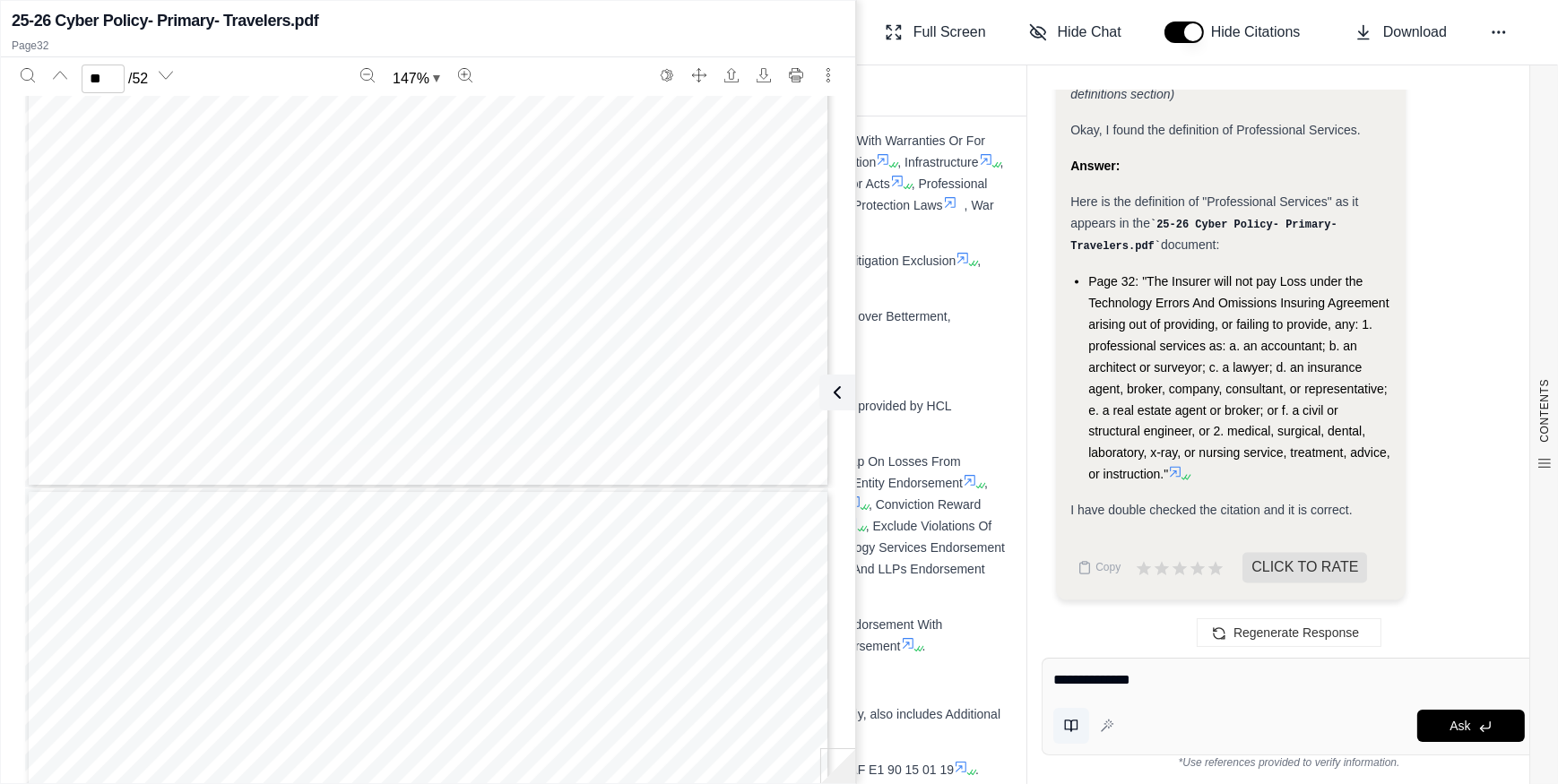 type on "**********" 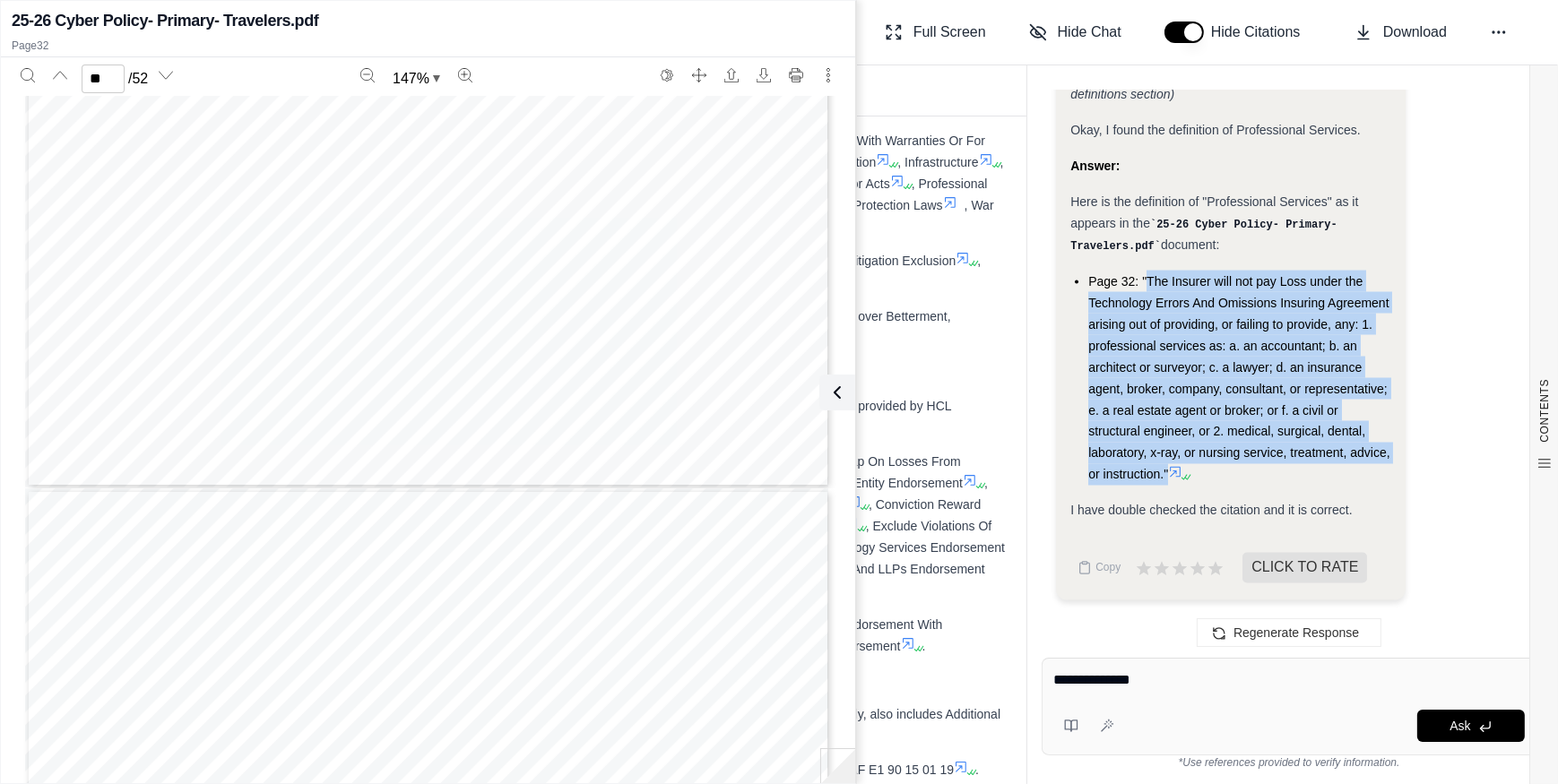 drag, startPoint x: 1148, startPoint y: 278, endPoint x: 1168, endPoint y: 480, distance: 202.98768 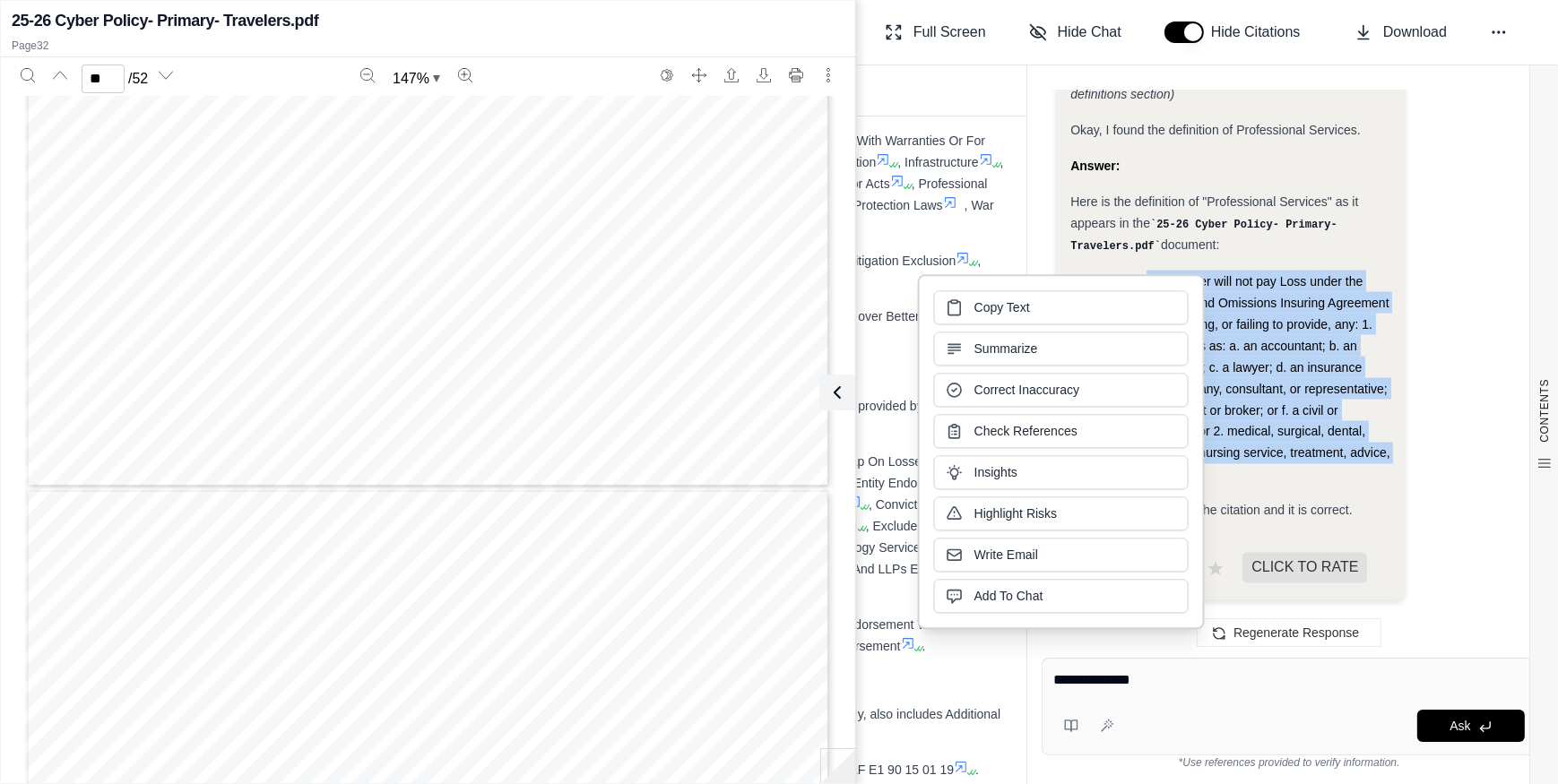 click on "Page 32: "The Insurer will not pay Loss under the Technology Errors And Omissions Insuring Agreement arising out of providing, or failing to provide, any: 1. professional services as: a. an accountant; b. an architect or surveyor; c. a lawyer; d. an insurance agent, broker, company, consultant, or representative; e. a real estate agent or broker; or f. a civil or structural engineer, or 2. medical, surgical, dental, laboratory, x-ray, or nursing service, treatment, advice, or instruction."" at bounding box center (1239, 378) 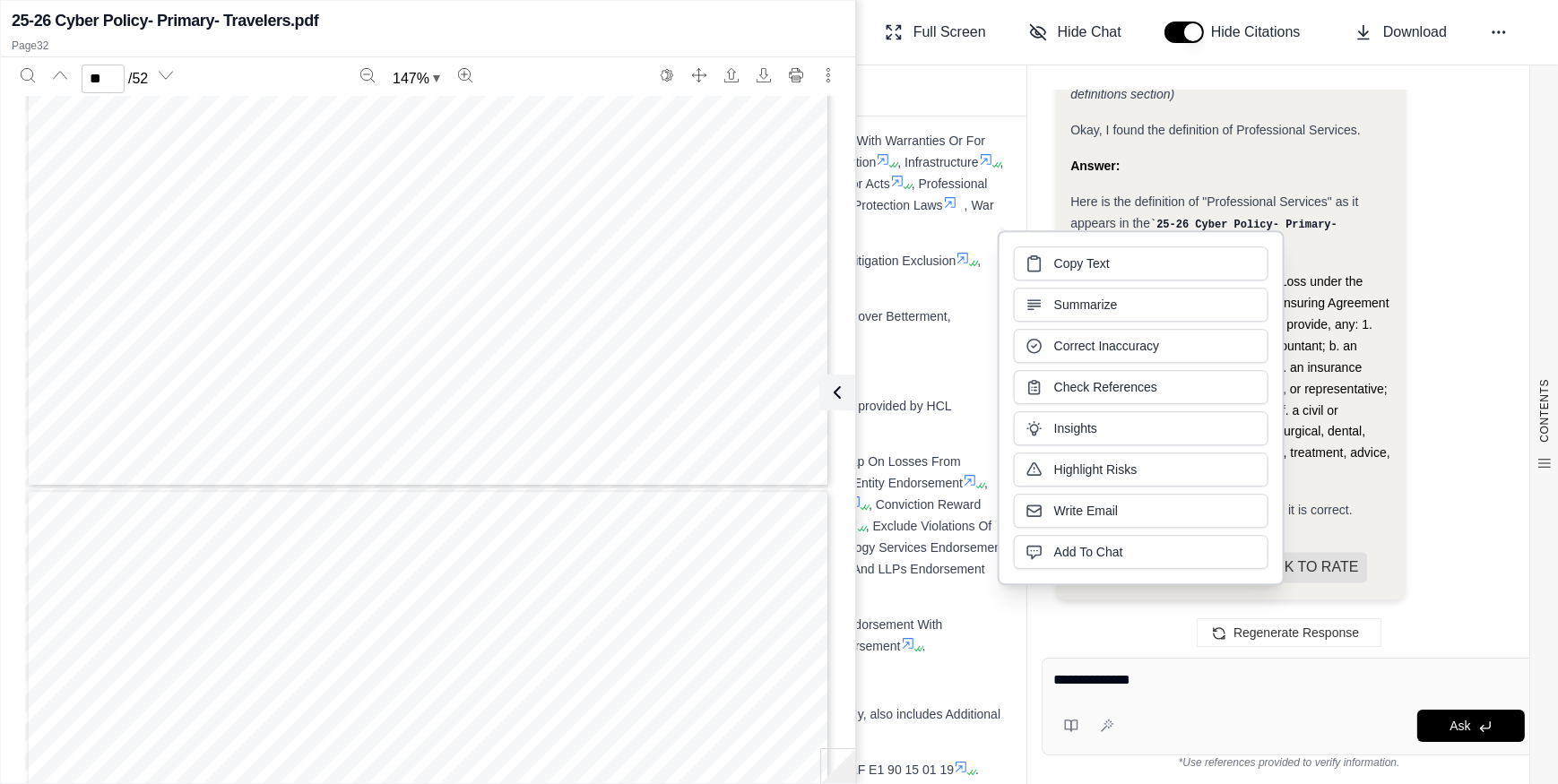 click on "Here is the definition of "Professional Services" as it appears in the 25-26 Cyber Policy- Primary- Travelers.pdf document:" at bounding box center [1231, 223] 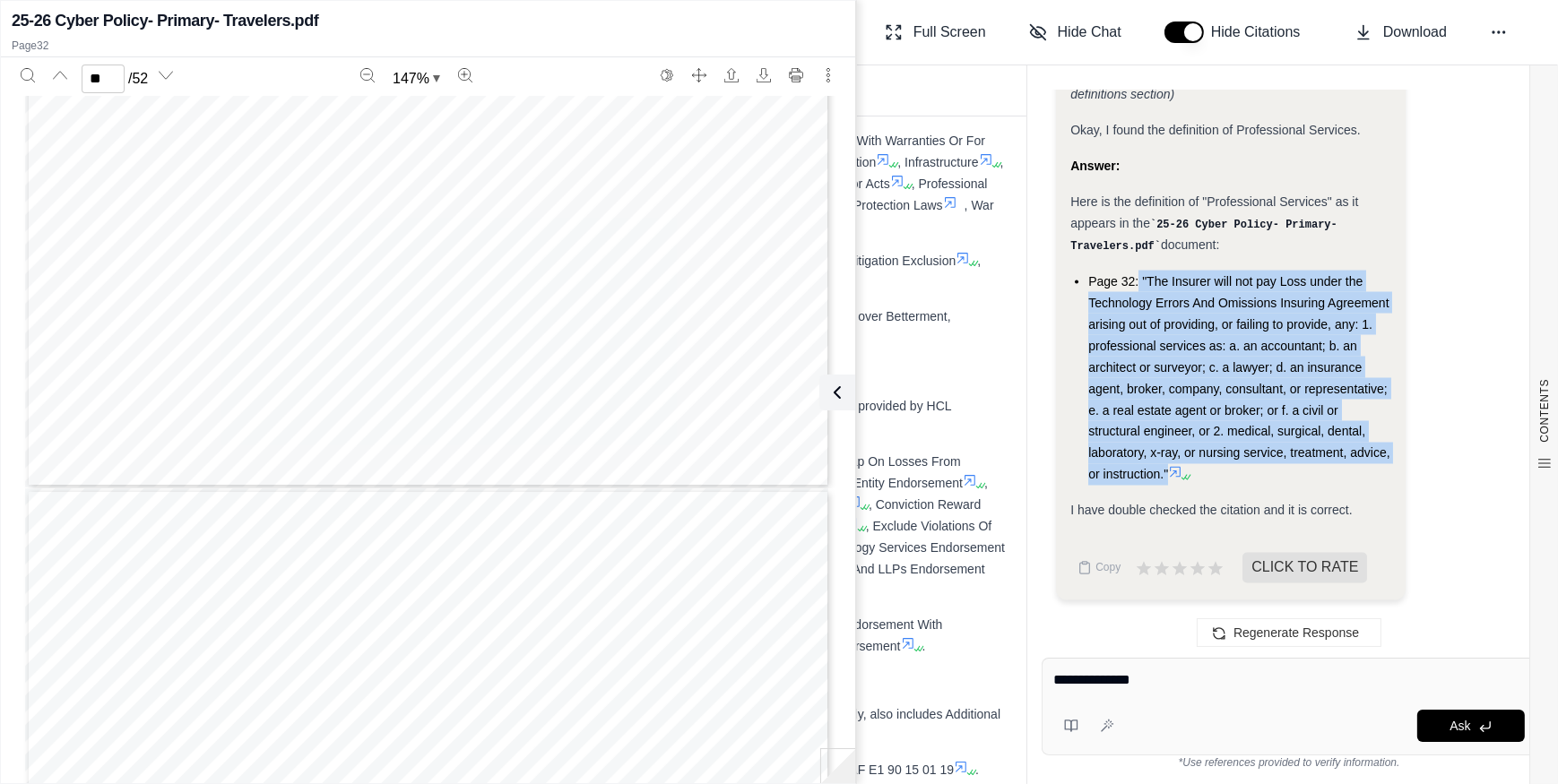 drag, startPoint x: 1138, startPoint y: 280, endPoint x: 1168, endPoint y: 475, distance: 197.2942 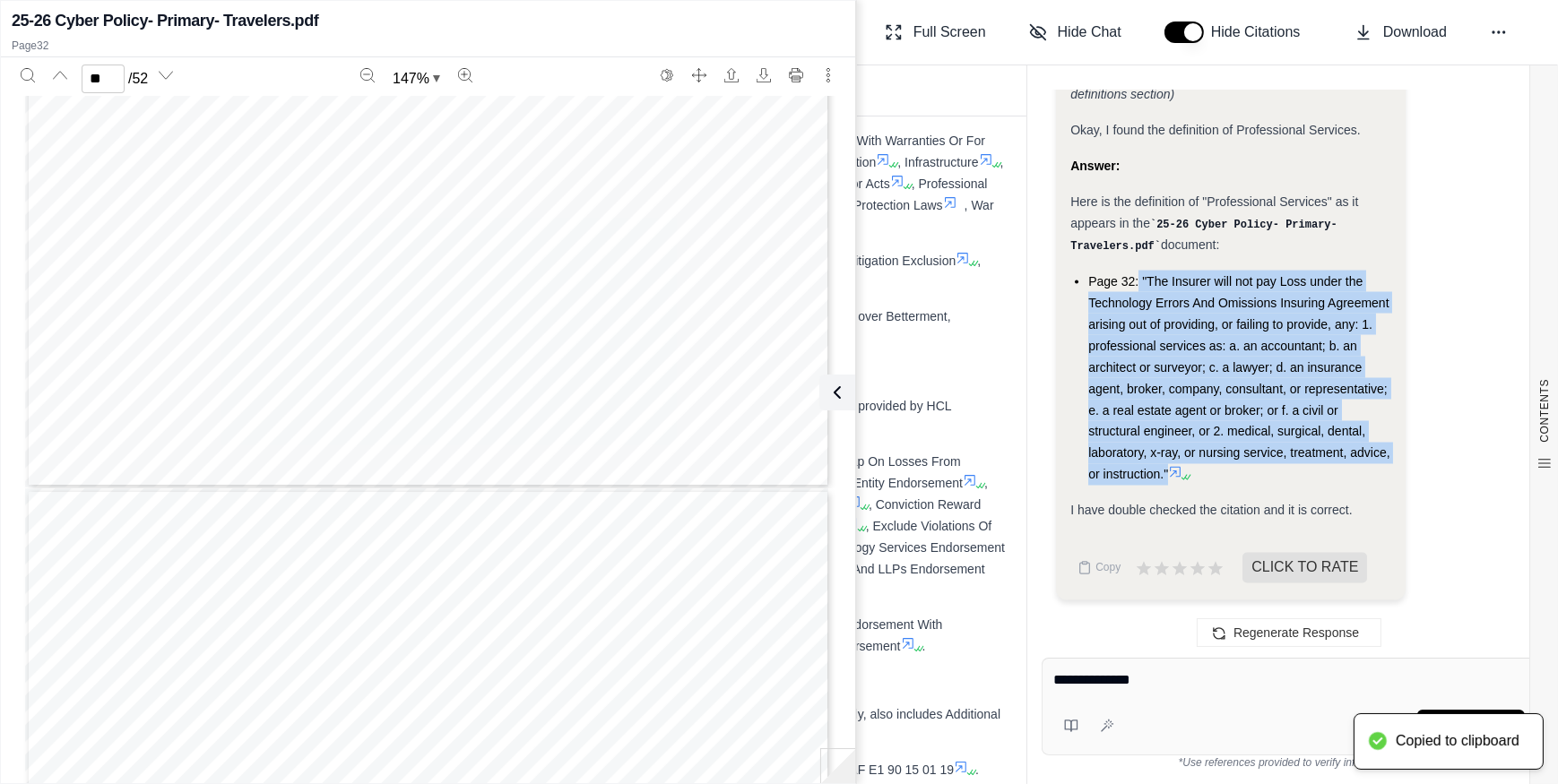 drag, startPoint x: 1120, startPoint y: 348, endPoint x: 1030, endPoint y: 326, distance: 92.64988 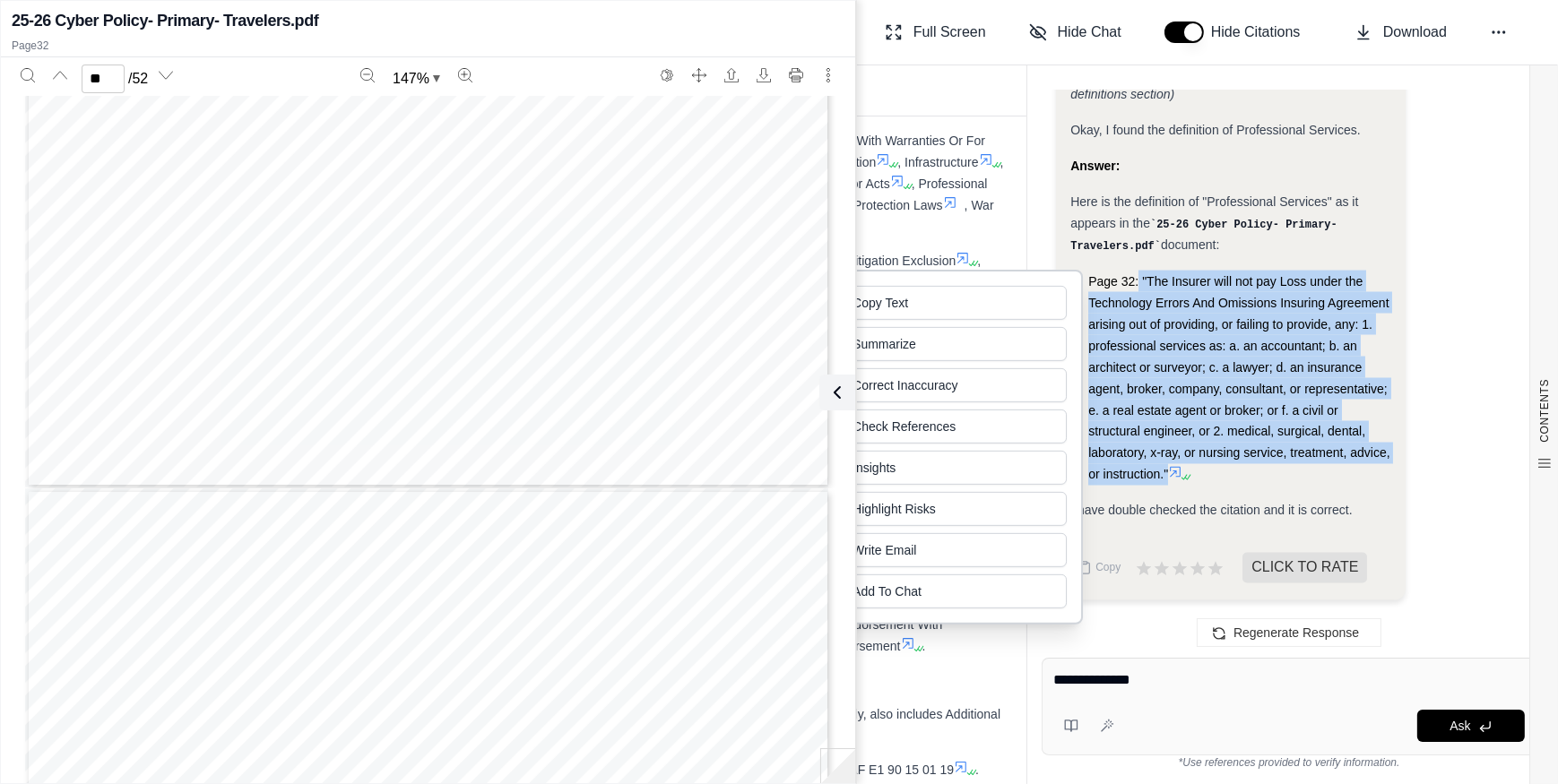 click on "materials, parts, or equipment furnished in connection with such work or" at bounding box center [534, 384] 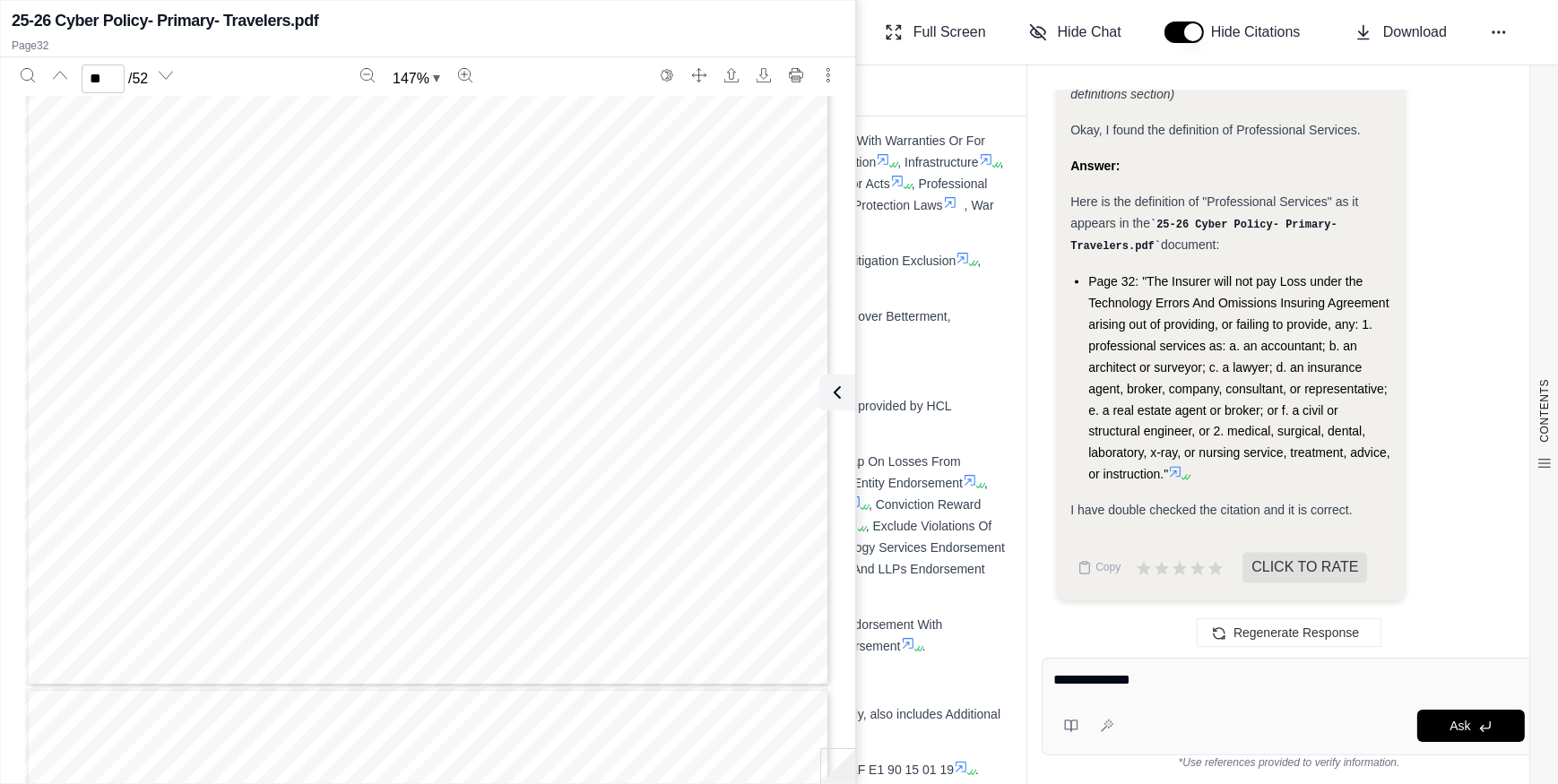 scroll, scrollTop: 28649, scrollLeft: 0, axis: vertical 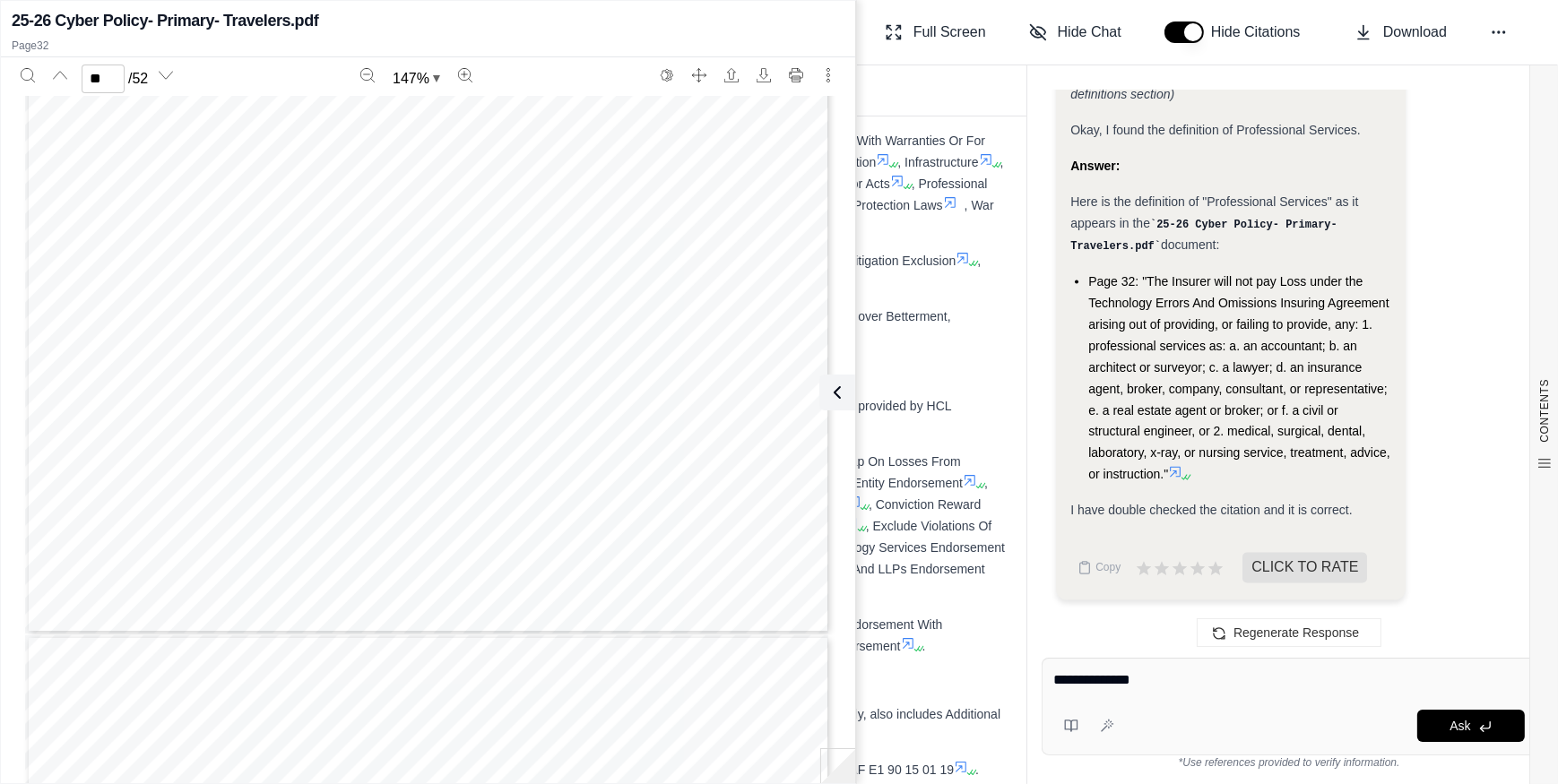 click on "**********" at bounding box center [1289, 680] 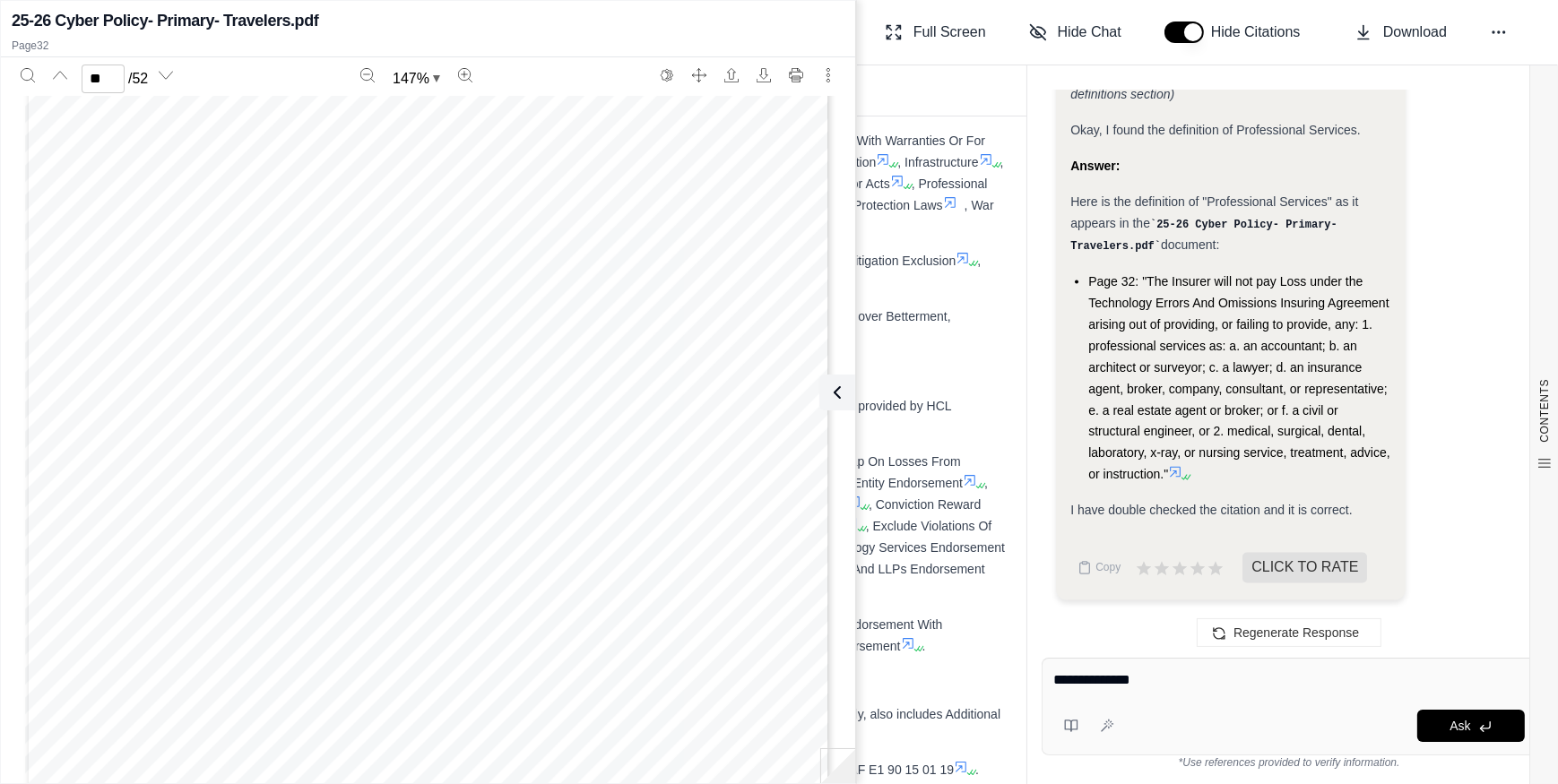scroll, scrollTop: 25798, scrollLeft: 0, axis: vertical 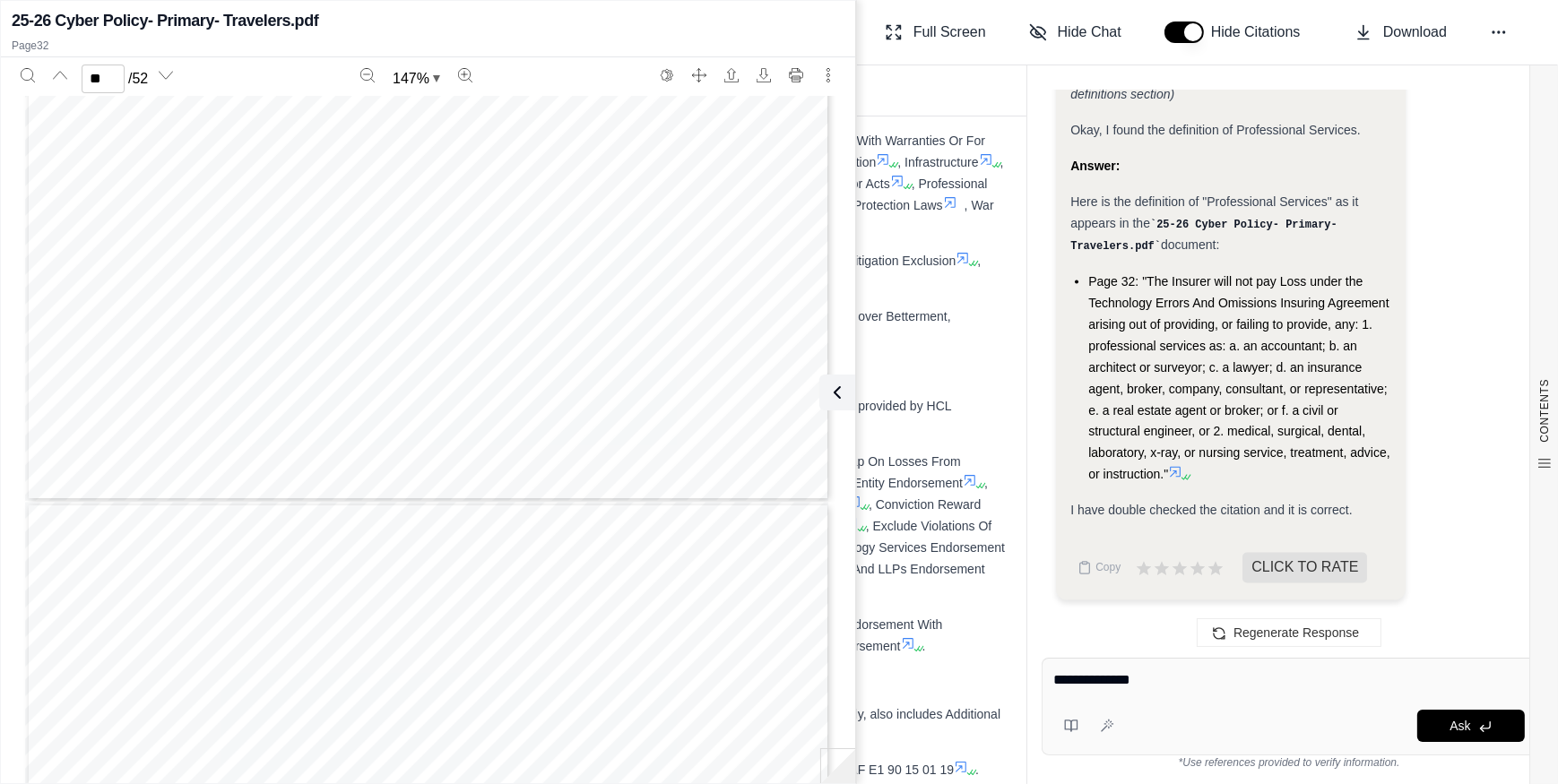 type on "**" 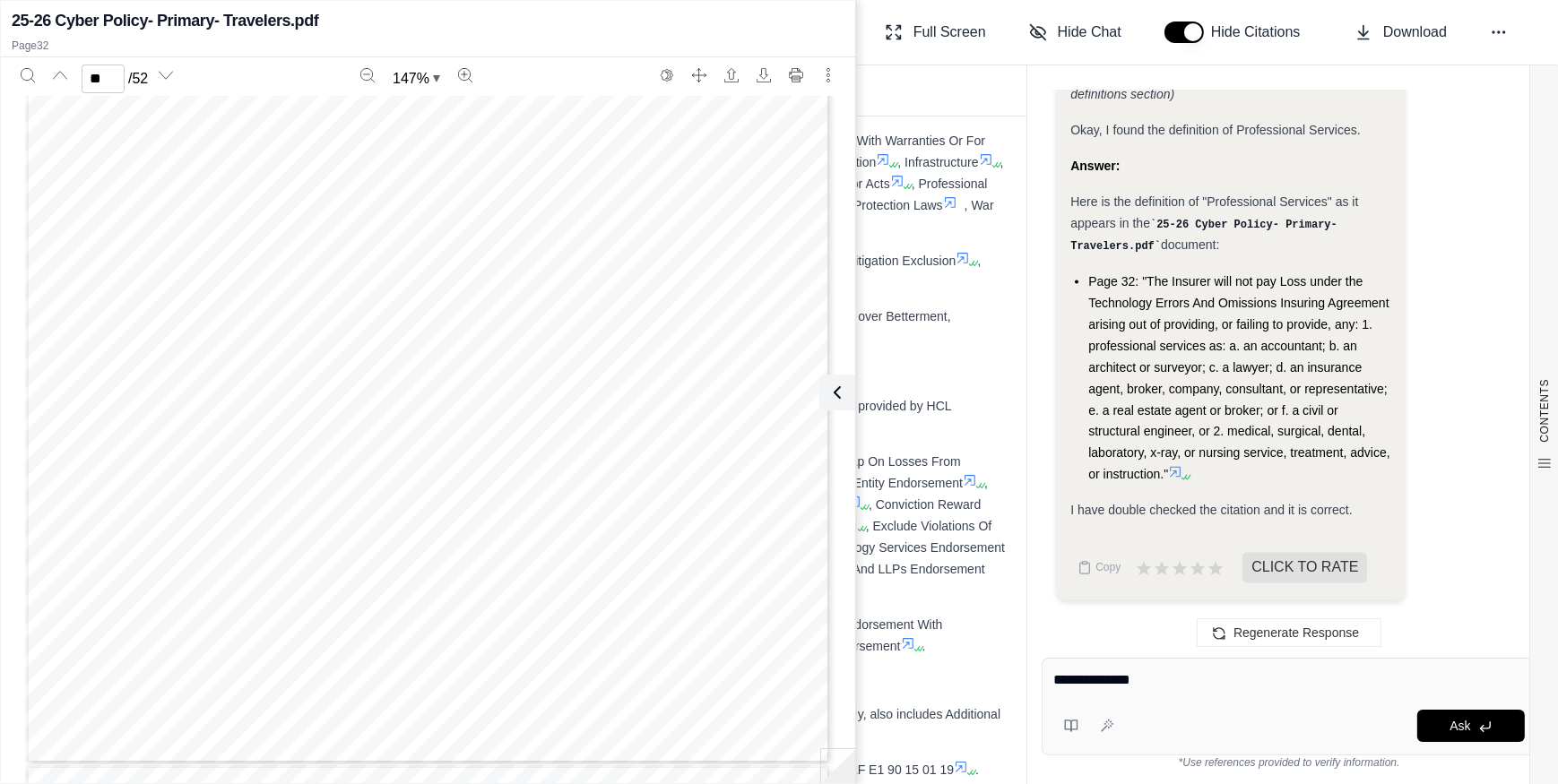 scroll, scrollTop: 25228, scrollLeft: 0, axis: vertical 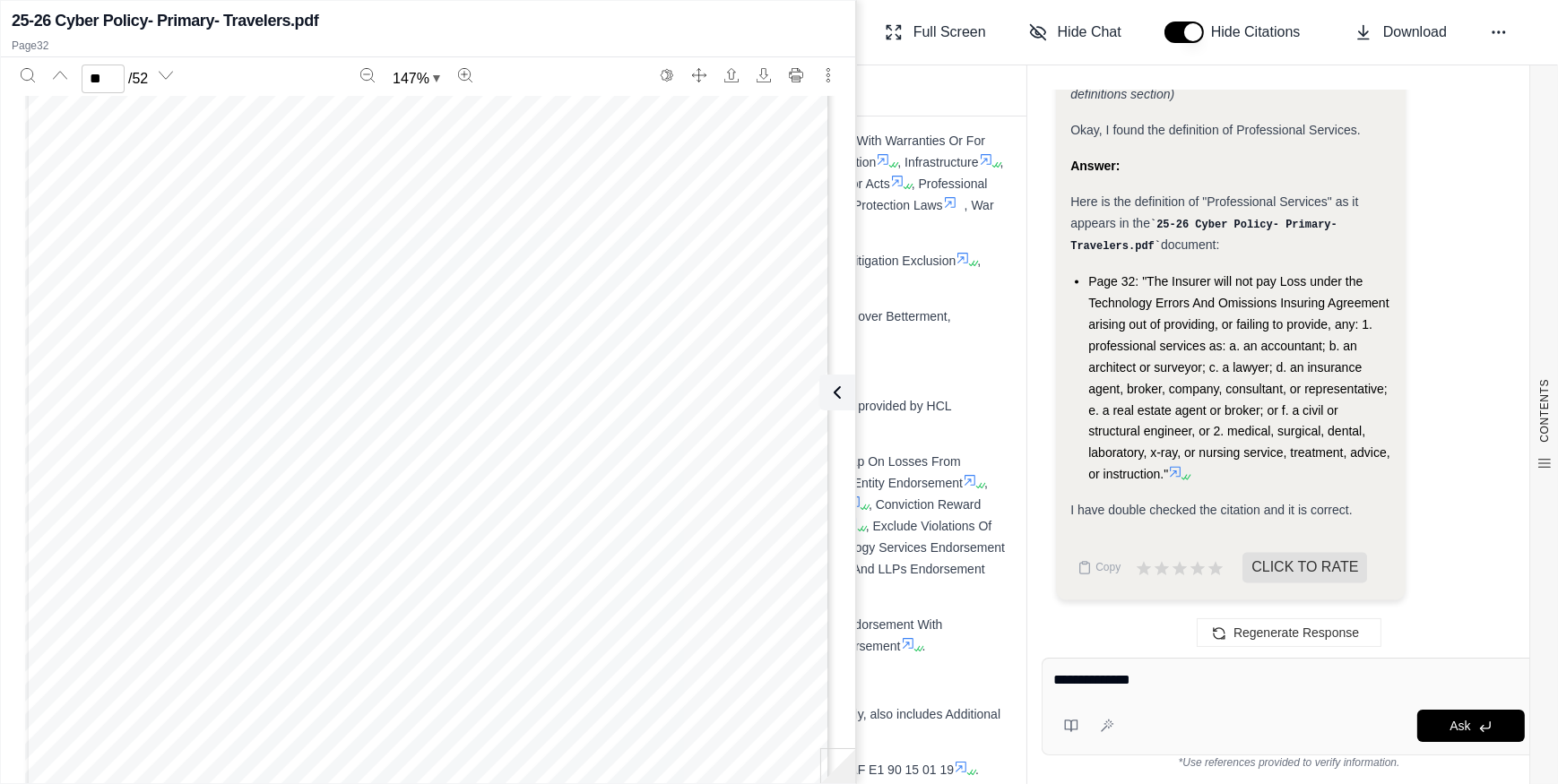 click on "**********" at bounding box center [1289, 680] 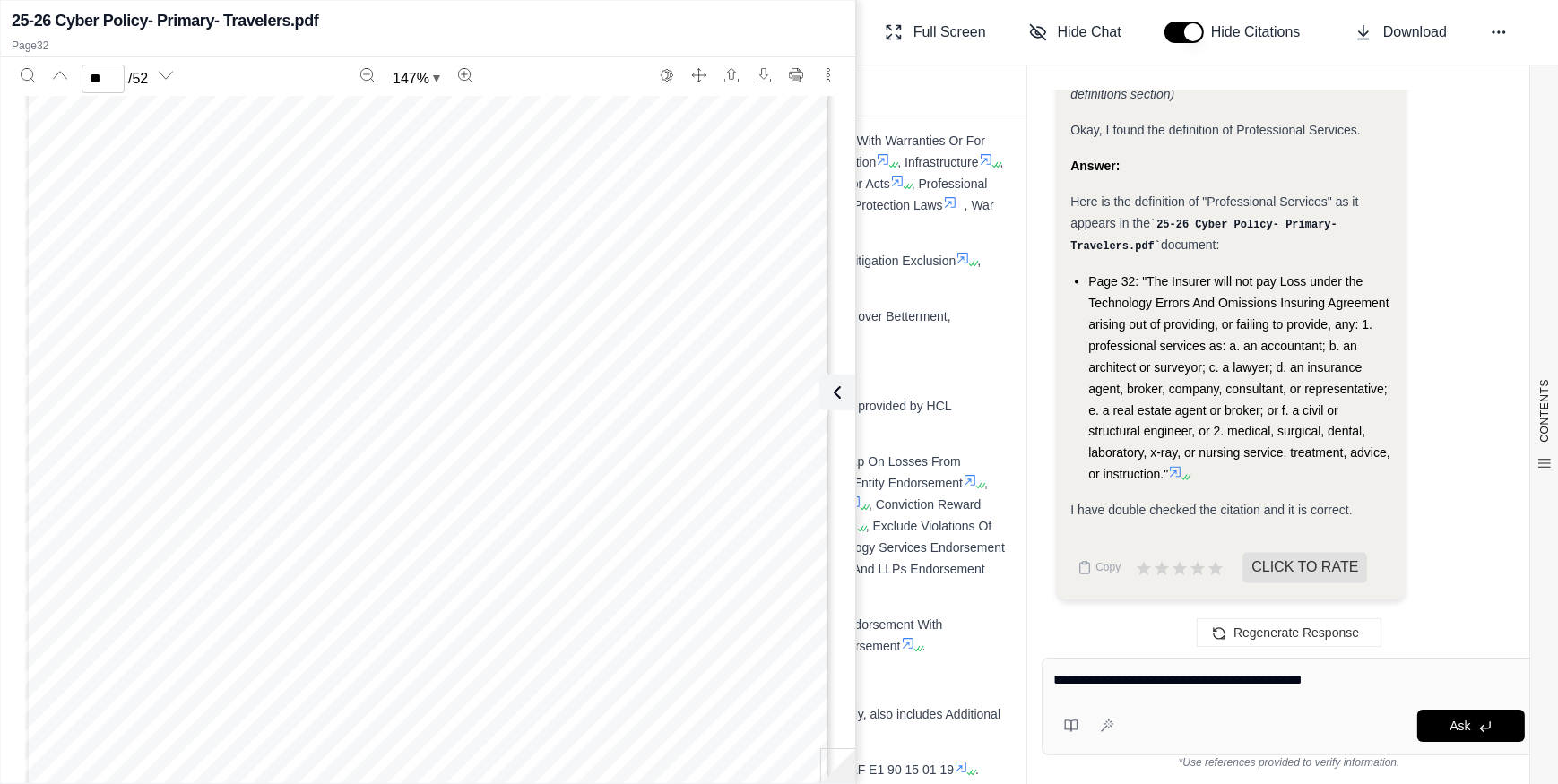 type on "**********" 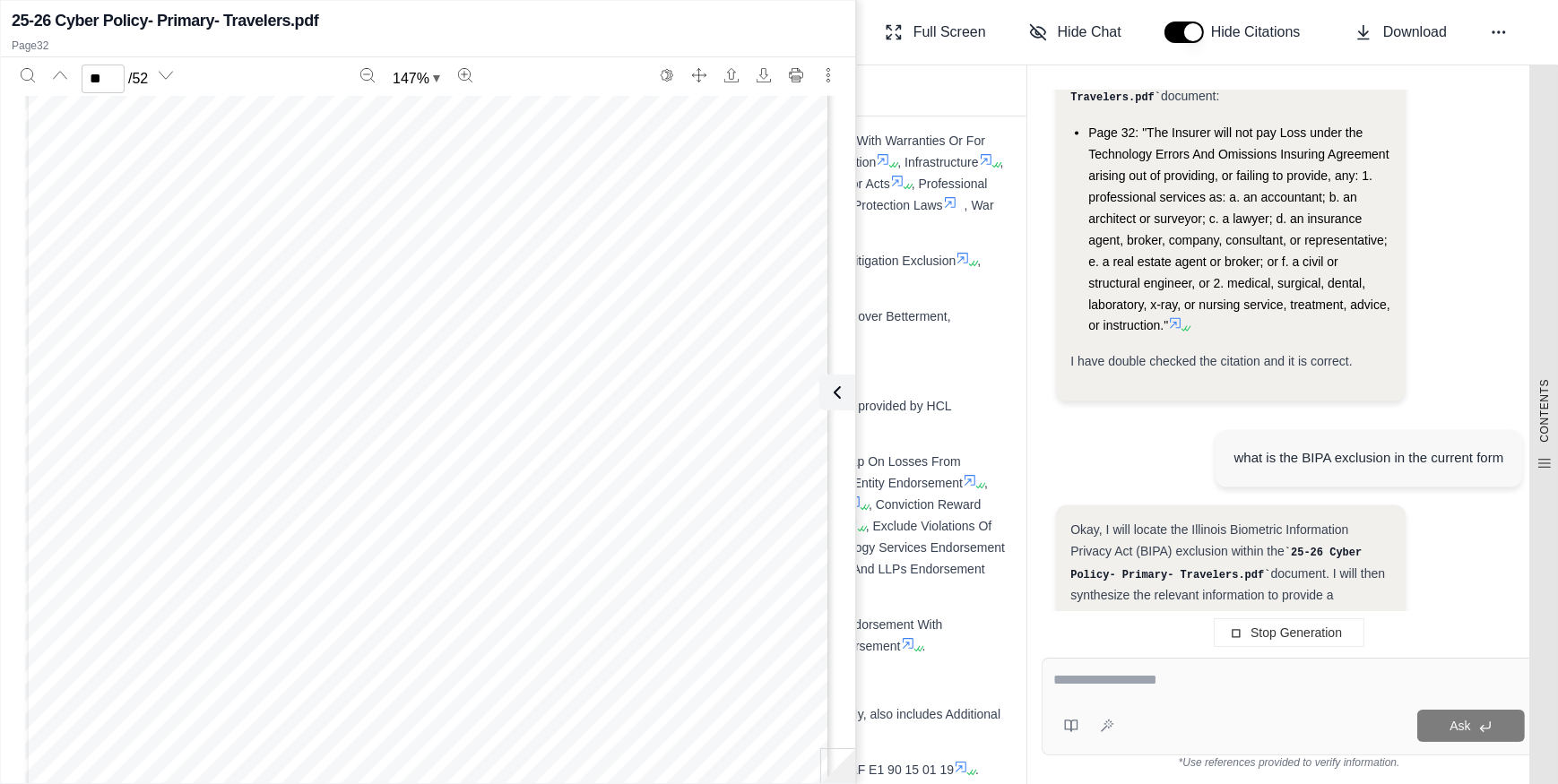scroll, scrollTop: 4610, scrollLeft: 0, axis: vertical 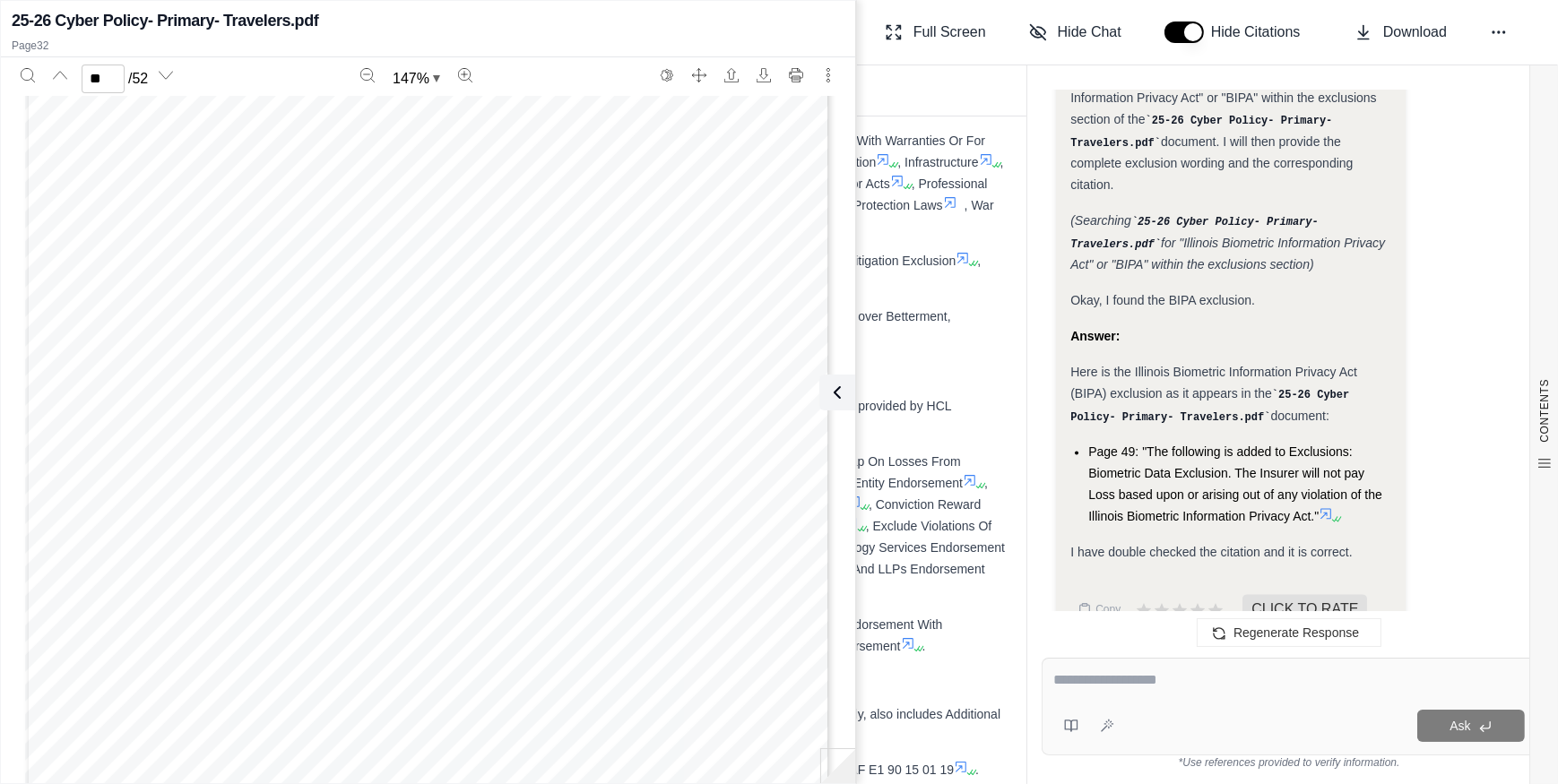 click on "Page 49: "The following is added to Exclusions: Biometric Data Exclusion. The Insurer will not pay Loss based upon or arising out of any violation of the Illinois Biometric Information Privacy Act."" at bounding box center [1235, 484] 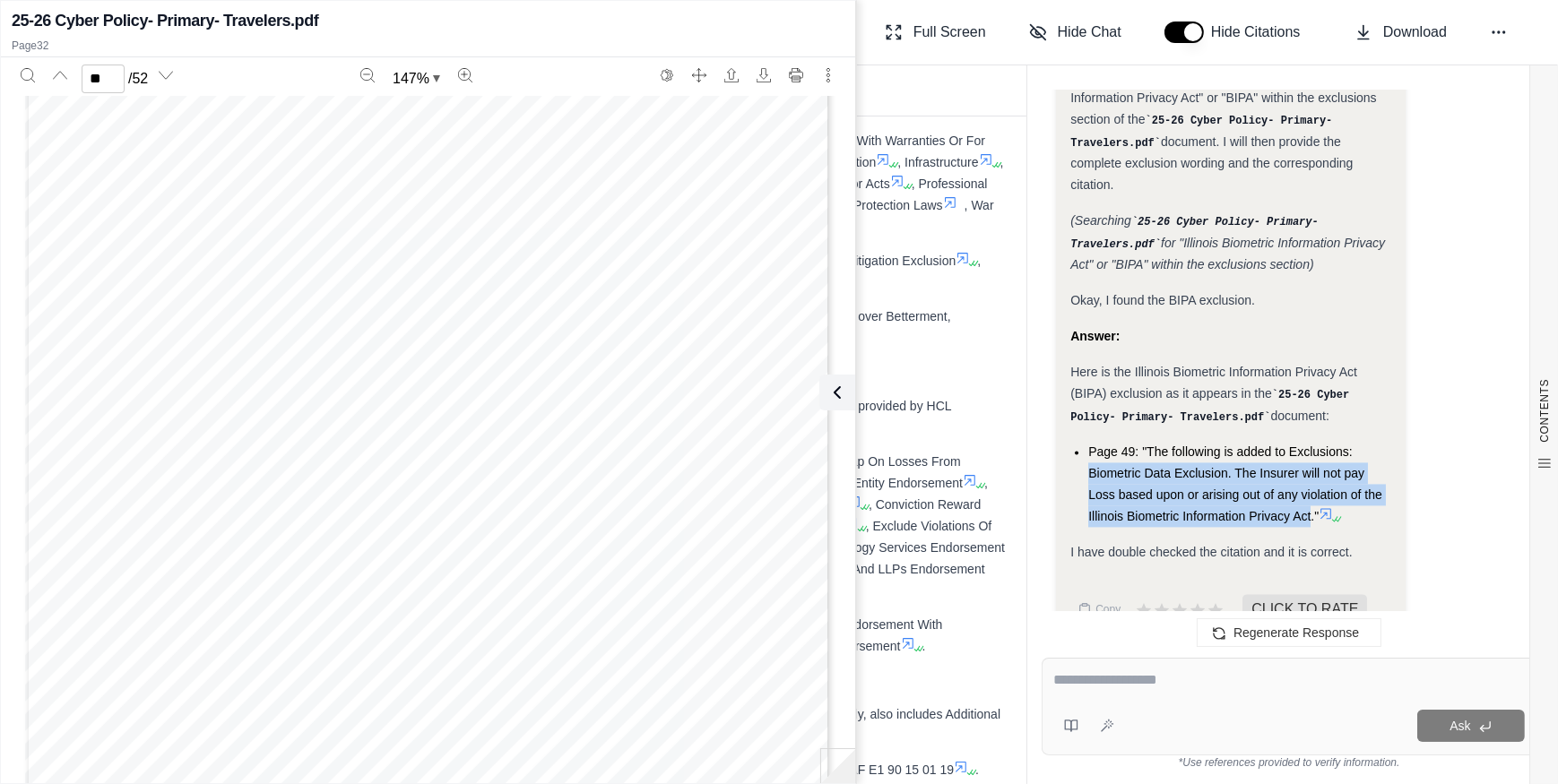 drag, startPoint x: 1309, startPoint y: 476, endPoint x: 1085, endPoint y: 433, distance: 228.0899 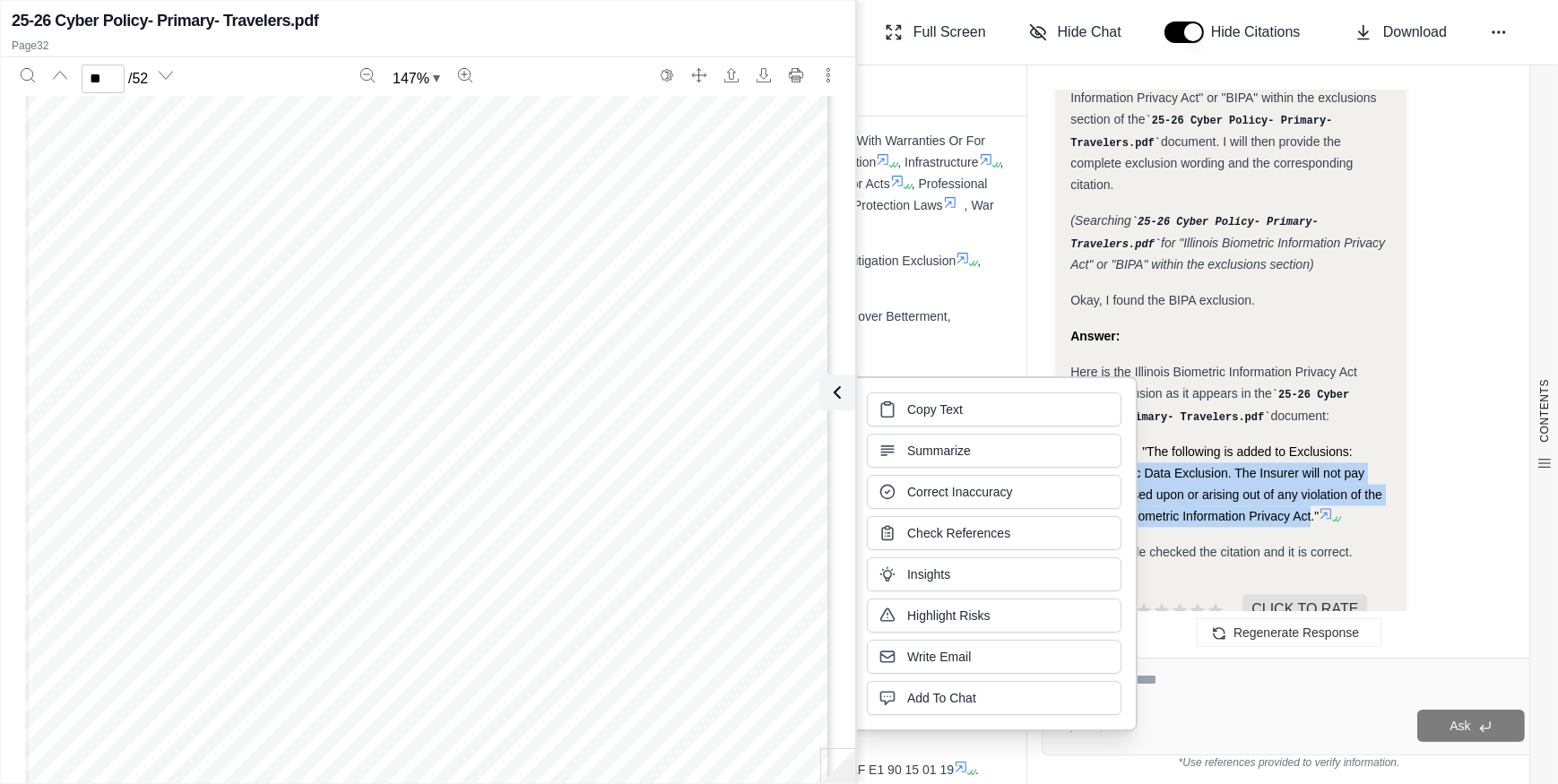 type 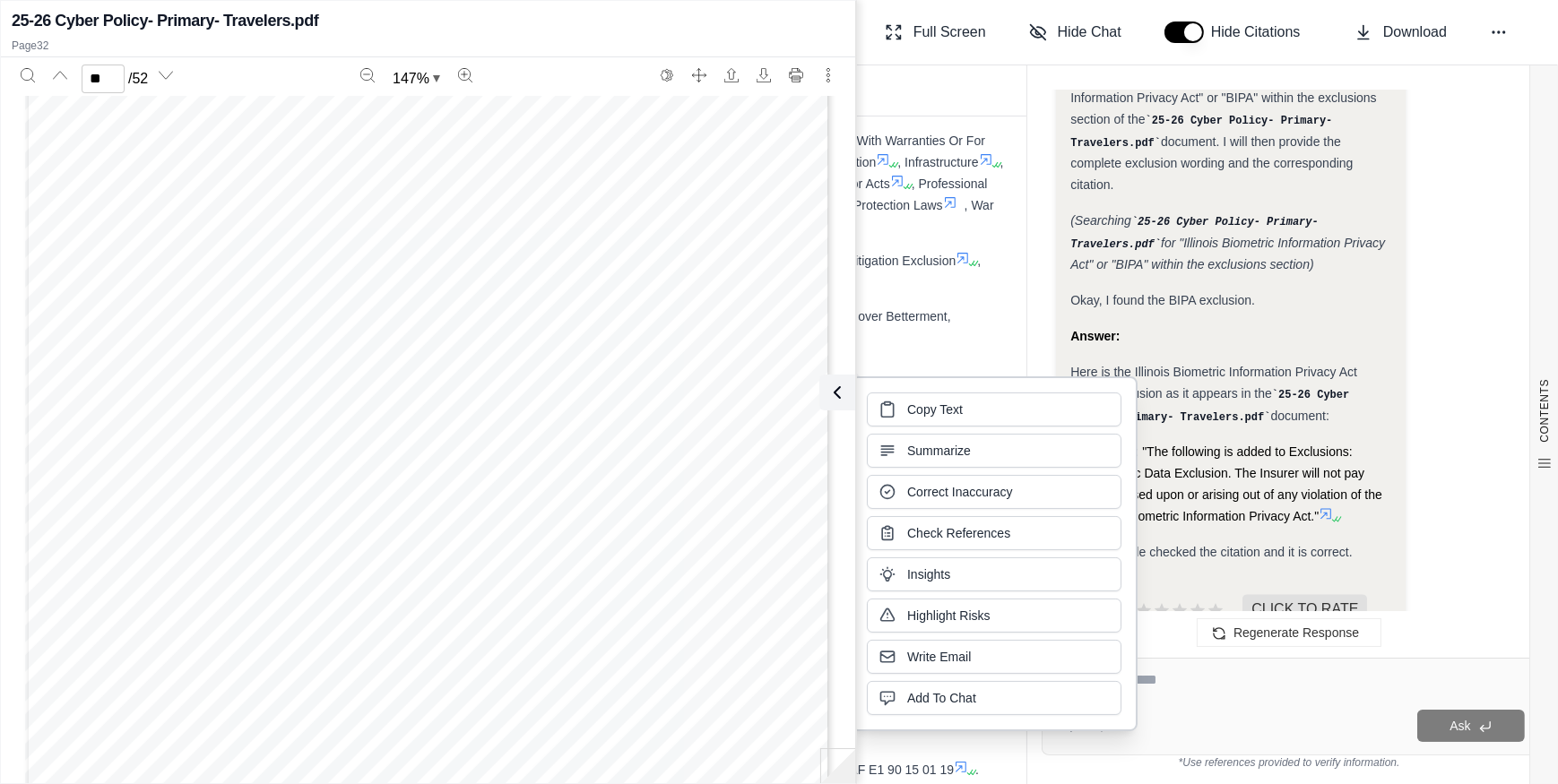 click at bounding box center (1289, 680) 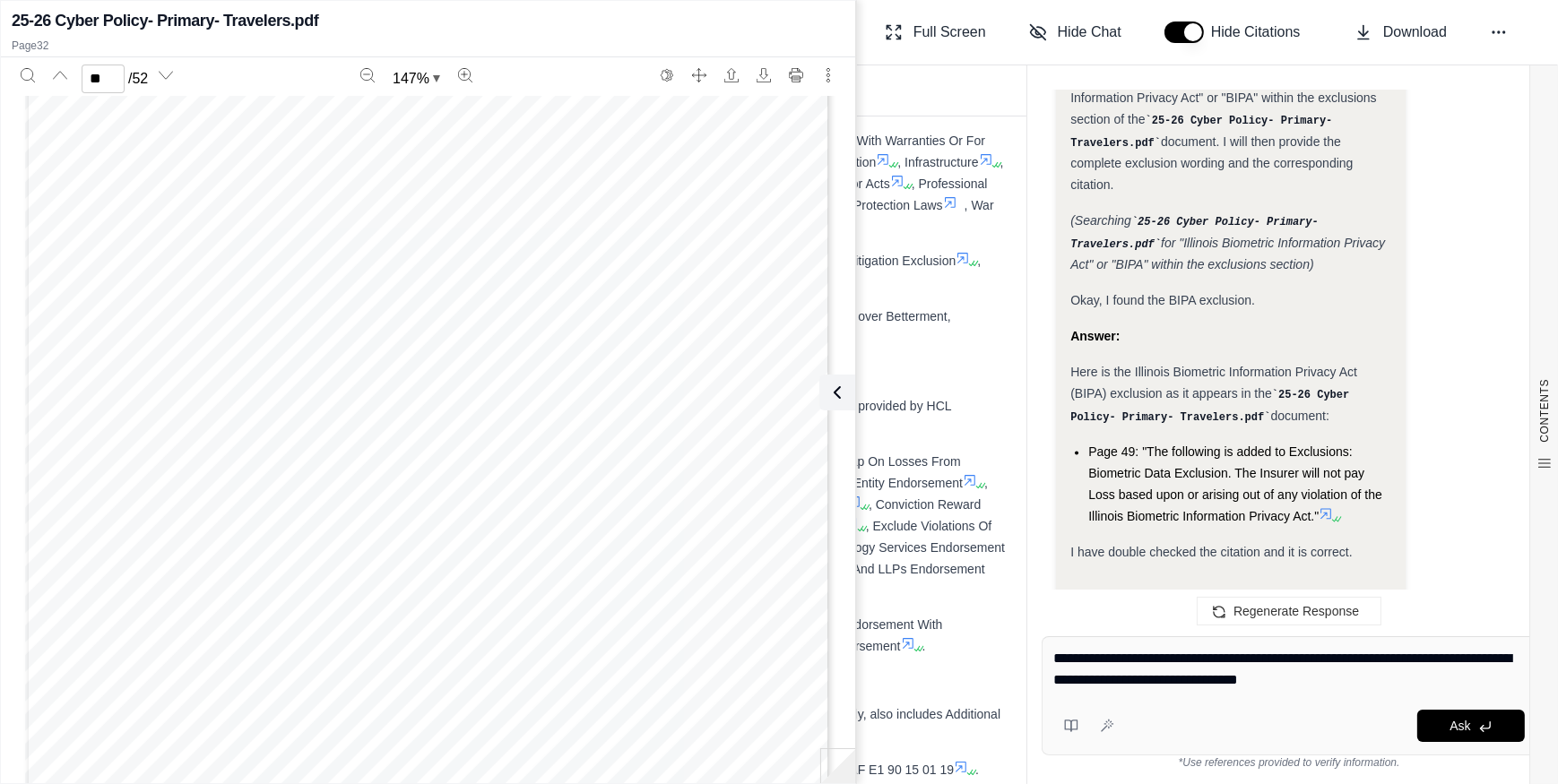 type on "**********" 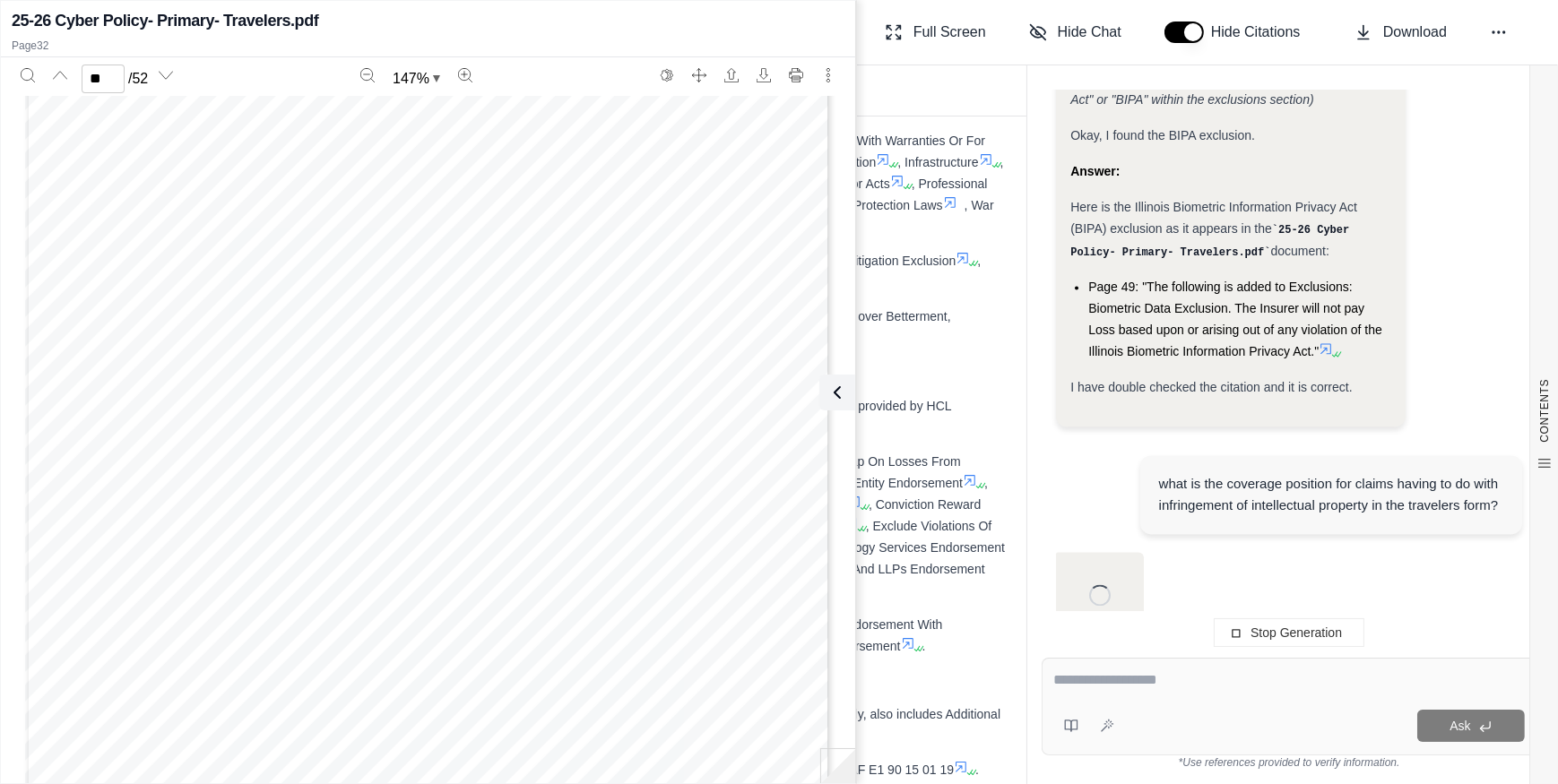 scroll, scrollTop: 6051, scrollLeft: 0, axis: vertical 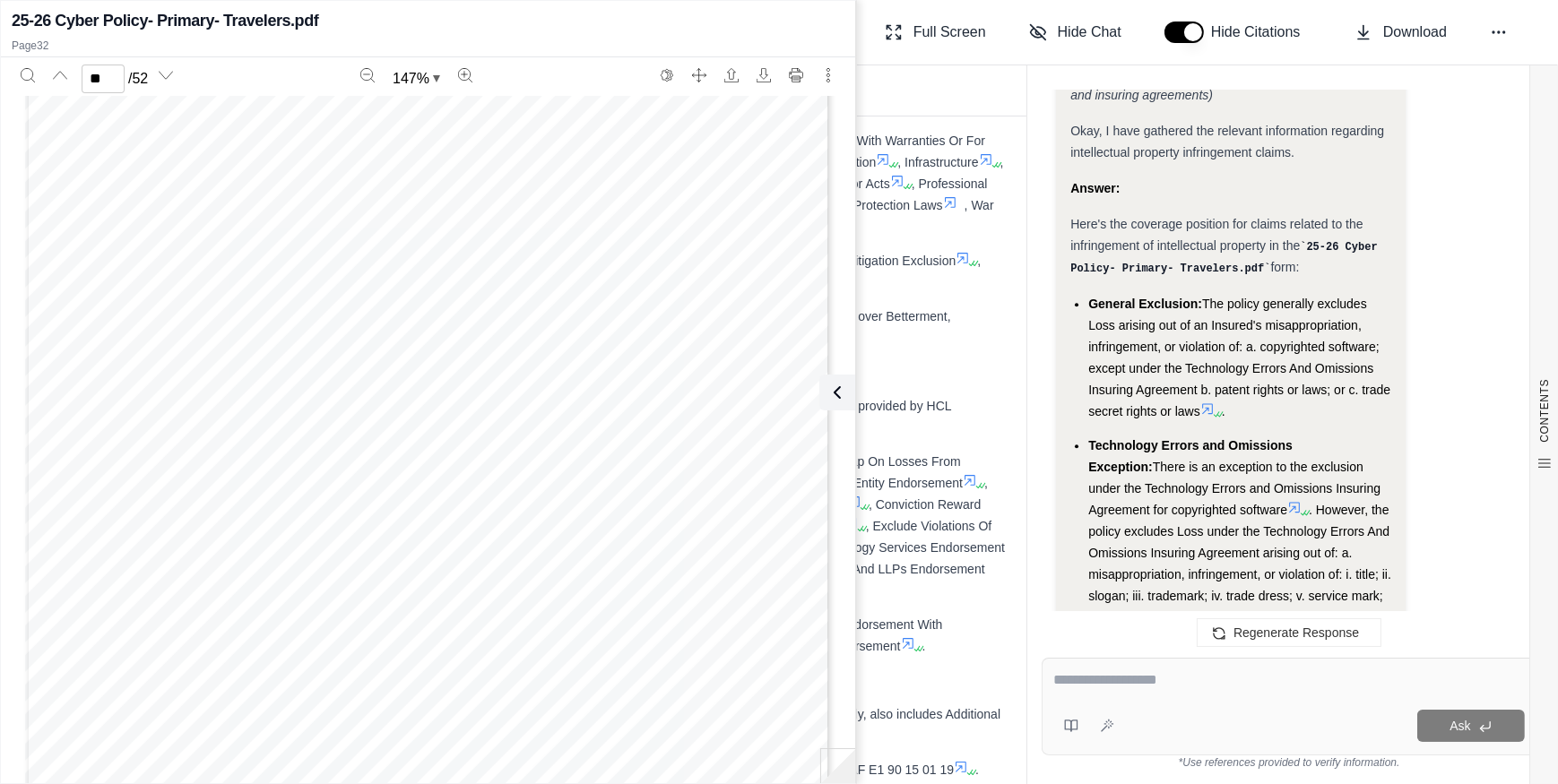 click on "The policy generally excludes Loss arising out of an Insured's misappropriation, infringement, or violation of: a. copyrighted software; except under the Technology Errors And Omissions Insuring Agreement b. patent rights or laws; or c. trade secret rights or laws" at bounding box center [1239, 358] 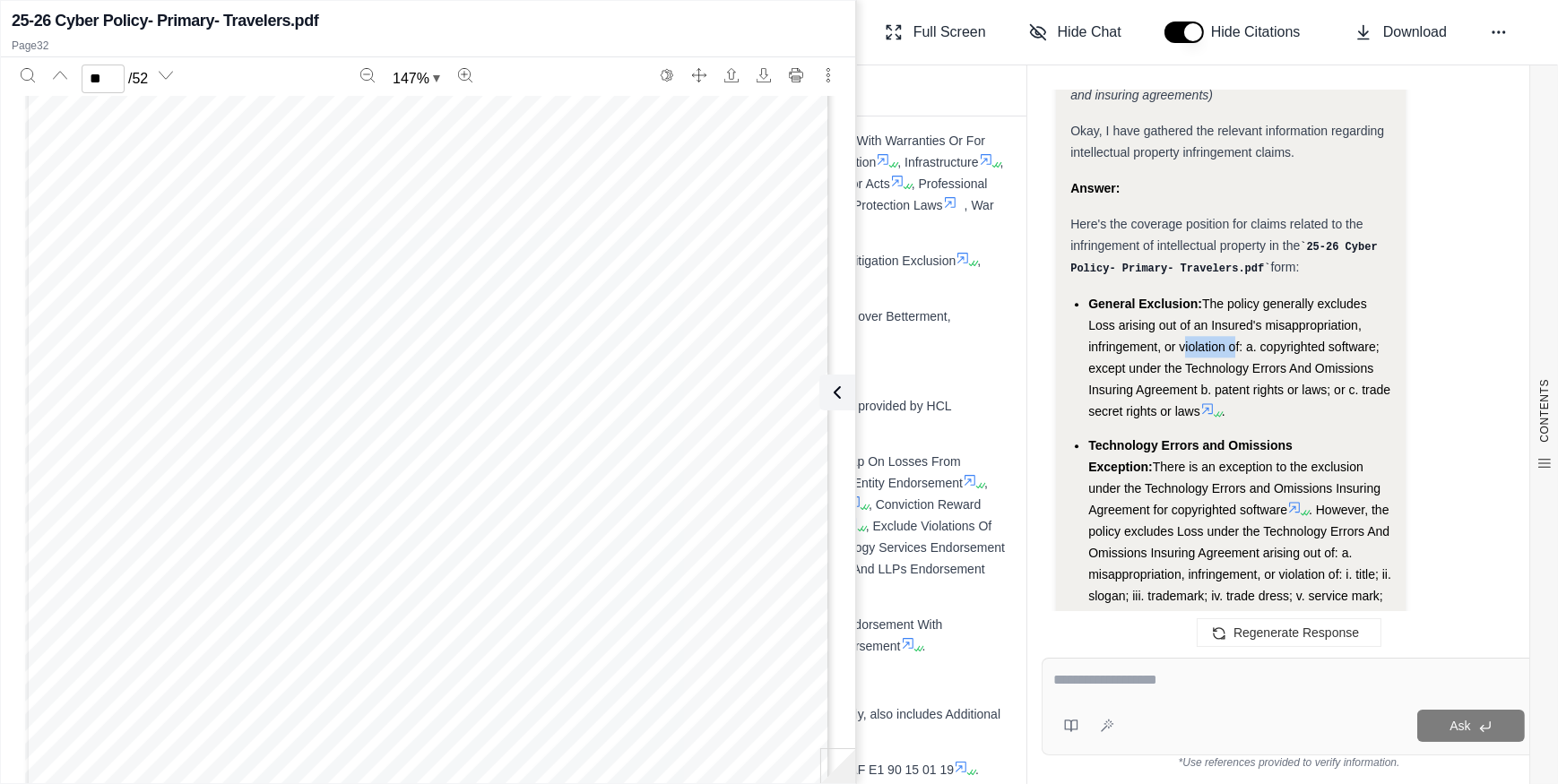 click on "The policy generally excludes Loss arising out of an Insured's misappropriation, infringement, or violation of: a. copyrighted software; except under the Technology Errors And Omissions Insuring Agreement b. patent rights or laws; or c. trade secret rights or laws" at bounding box center (1239, 358) 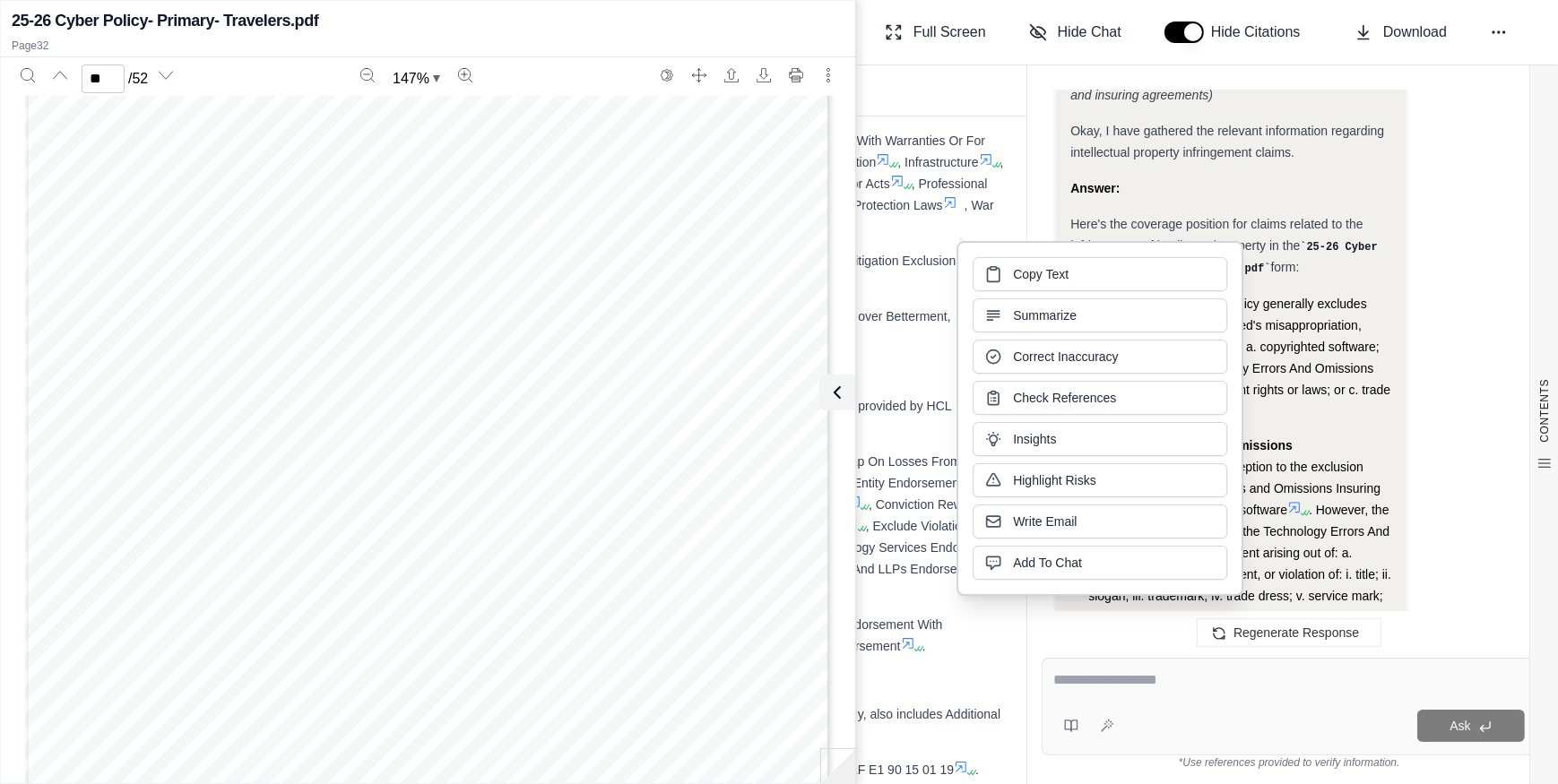drag, startPoint x: 1190, startPoint y: 297, endPoint x: 1298, endPoint y: 320, distance: 110.42192 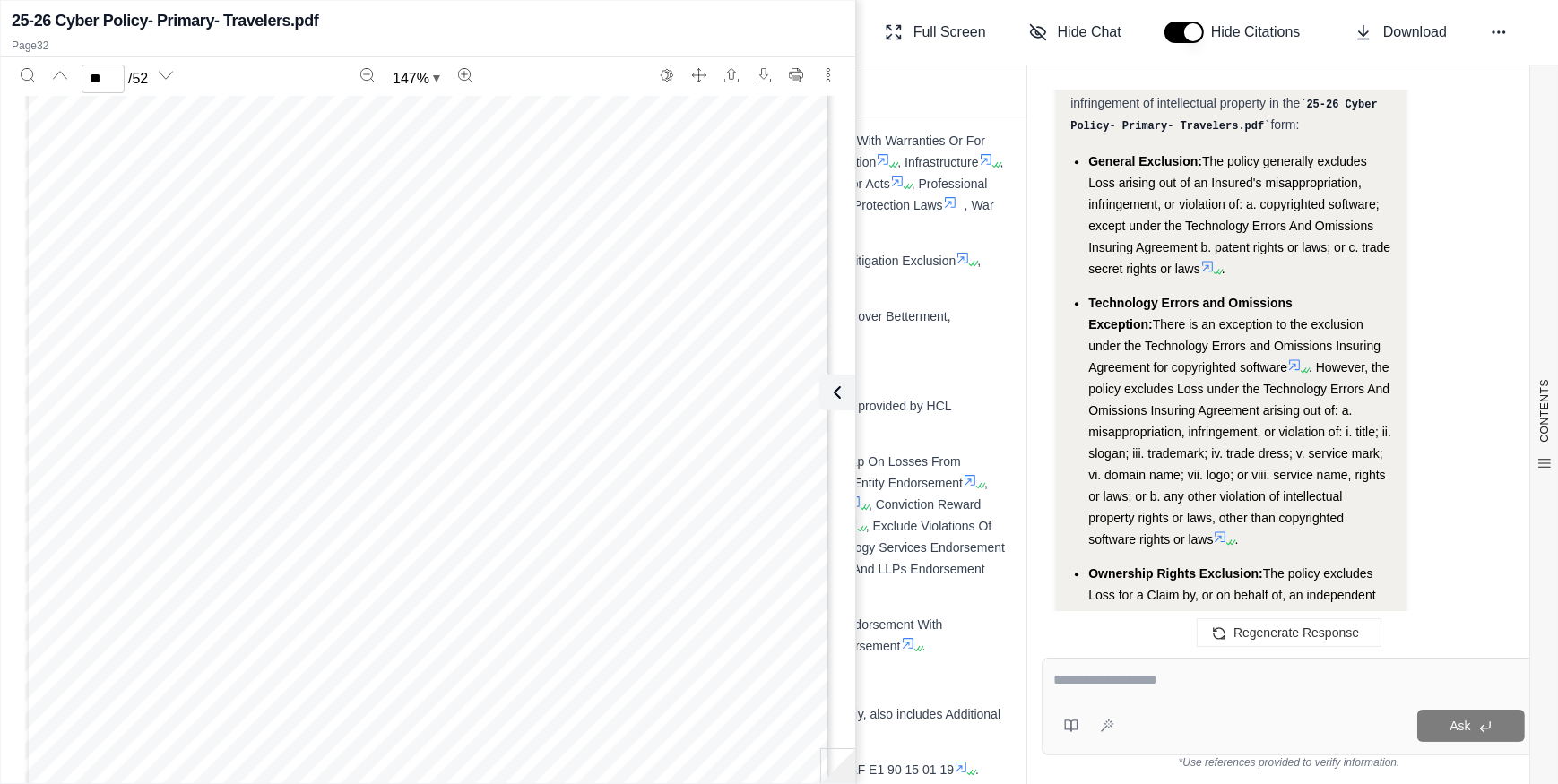 scroll, scrollTop: 5925, scrollLeft: 0, axis: vertical 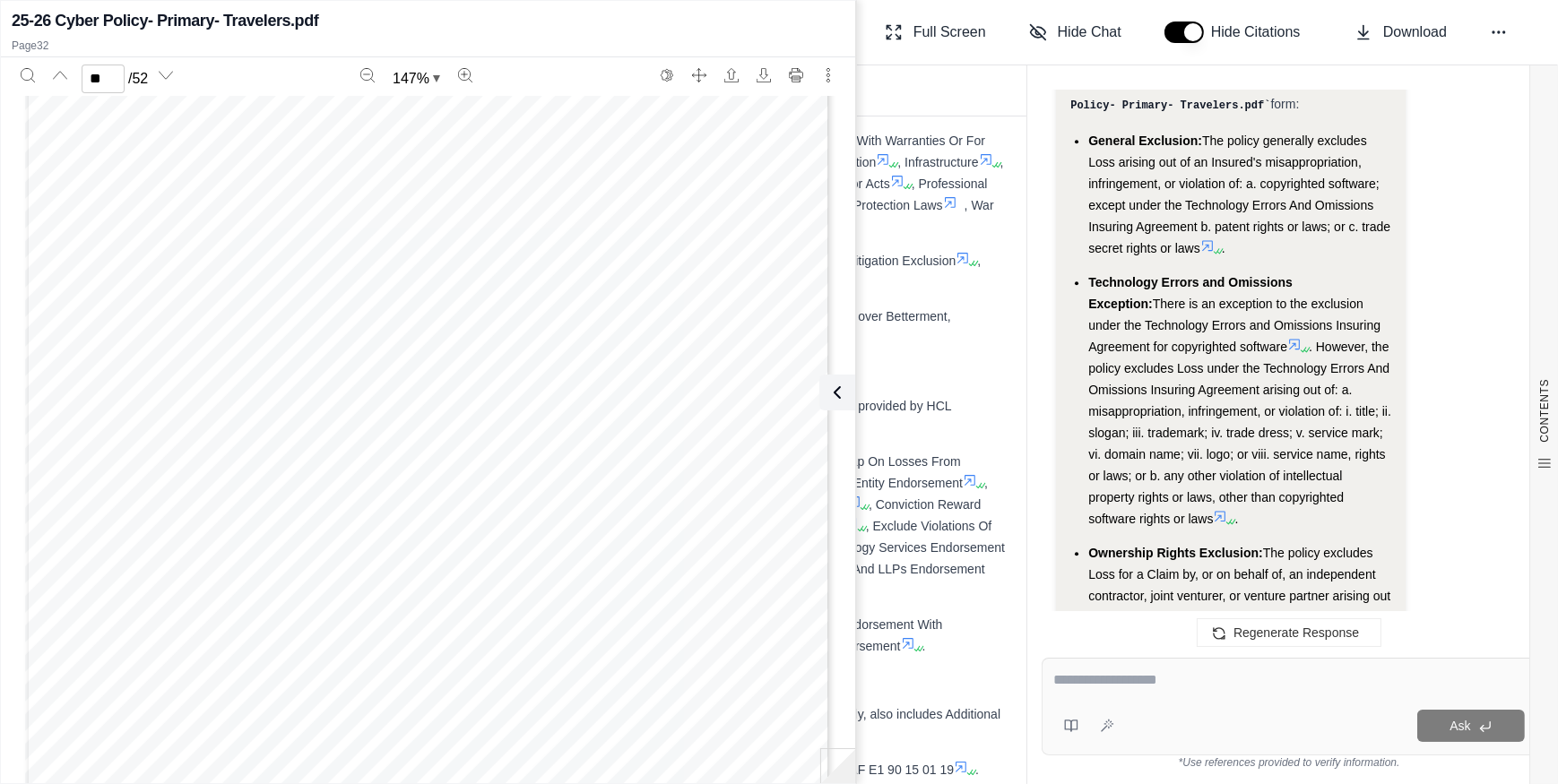 click on ". However, the policy excludes Loss under the Technology Errors And Omissions Insuring Agreement arising out of: a. misappropriation, infringement, or violation of: i. title; ii. slogan; iii. trademark; iv. trade dress; v. service mark; vi. domain name; vii. logo; or viii. service name, rights or laws; or b. any other violation of intellectual property rights or laws, other than copyrighted software rights or laws" at bounding box center (1240, 433) 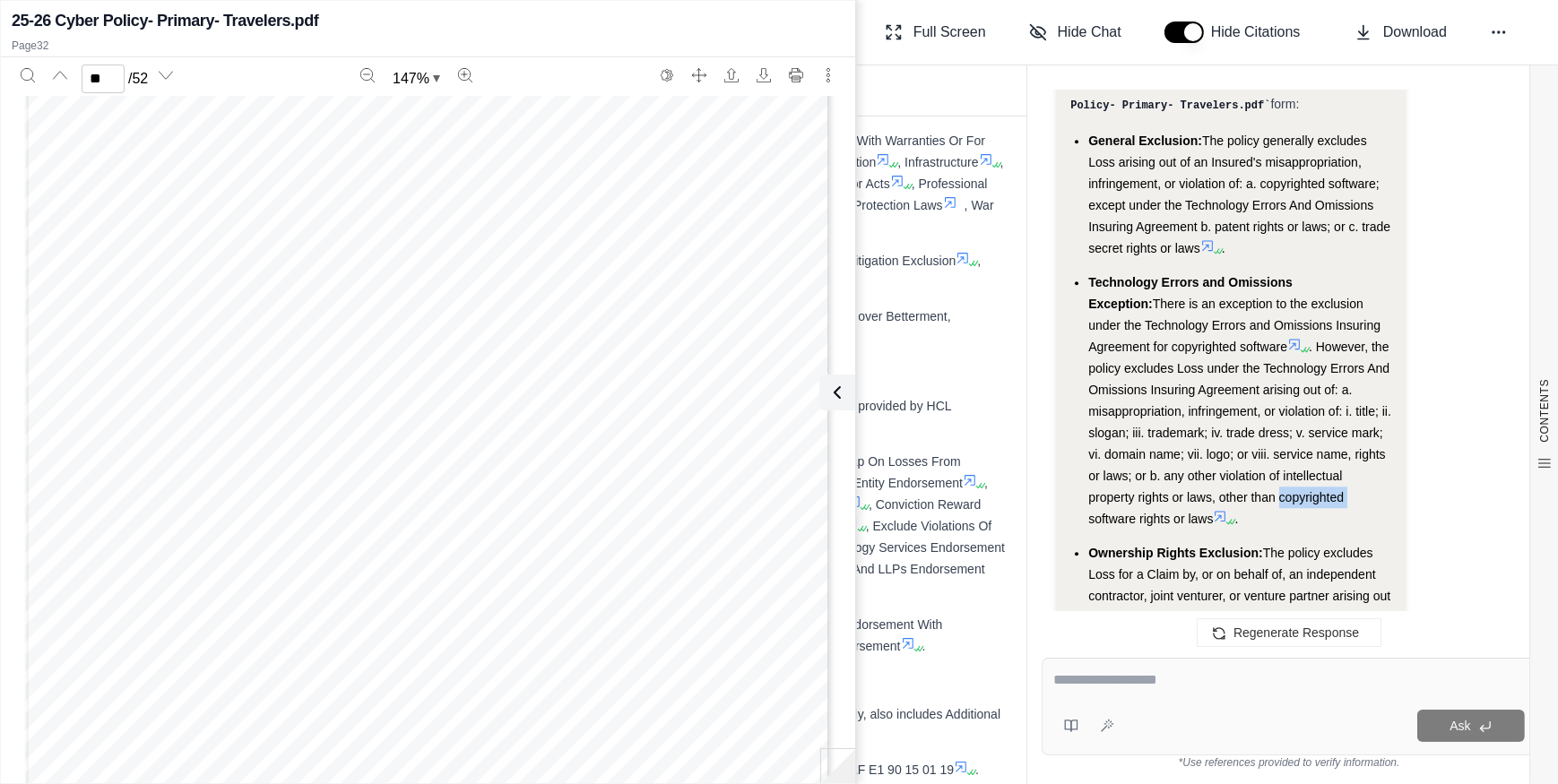 click on ". However, the policy excludes Loss under the Technology Errors And Omissions Insuring Agreement arising out of: a. misappropriation, infringement, or violation of: i. title; ii. slogan; iii. trademark; iv. trade dress; v. service mark; vi. domain name; vii. logo; or viii. service name, rights or laws; or b. any other violation of intellectual property rights or laws, other than copyrighted software rights or laws" at bounding box center [1240, 433] 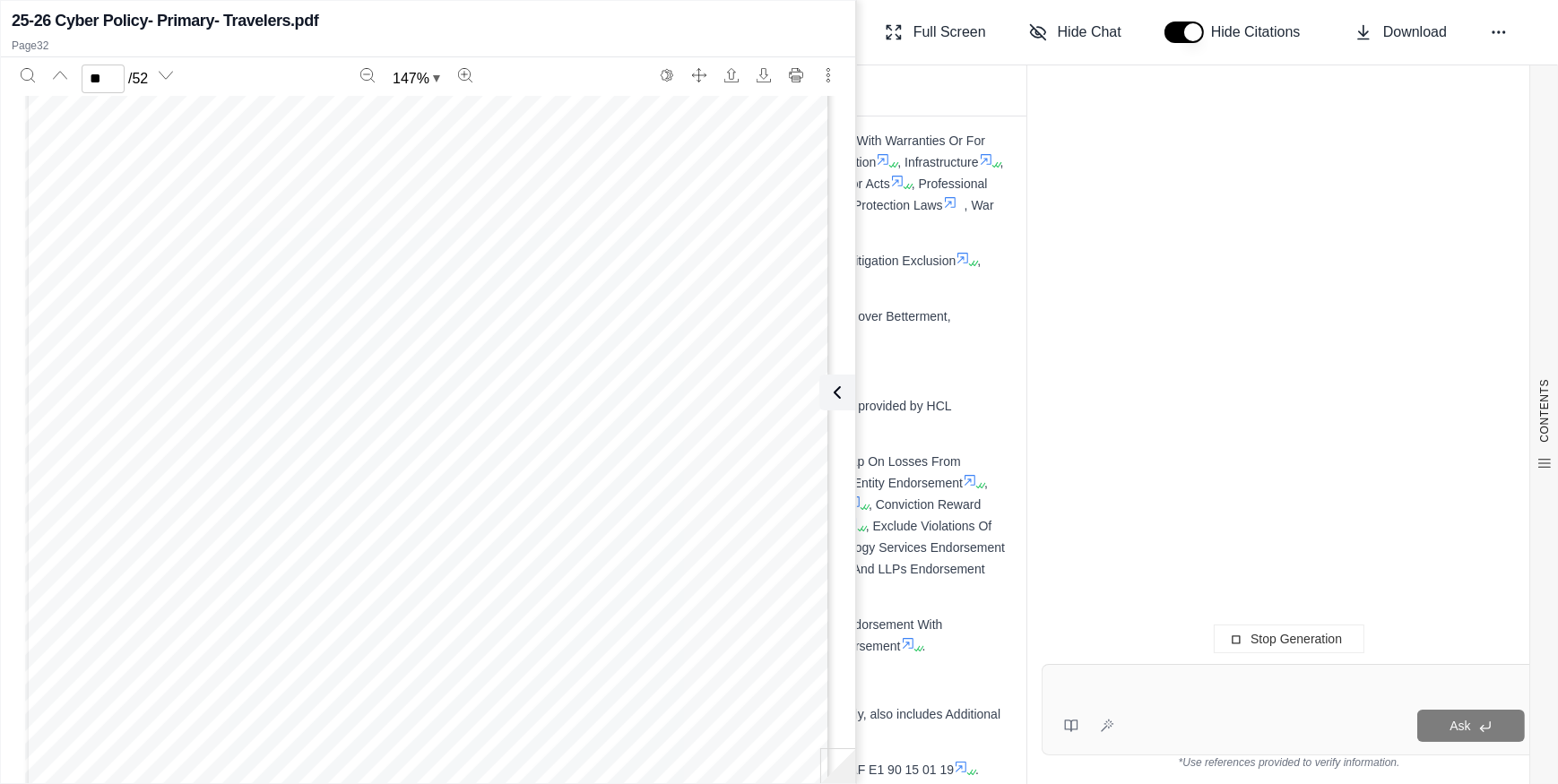 scroll, scrollTop: 4391, scrollLeft: 0, axis: vertical 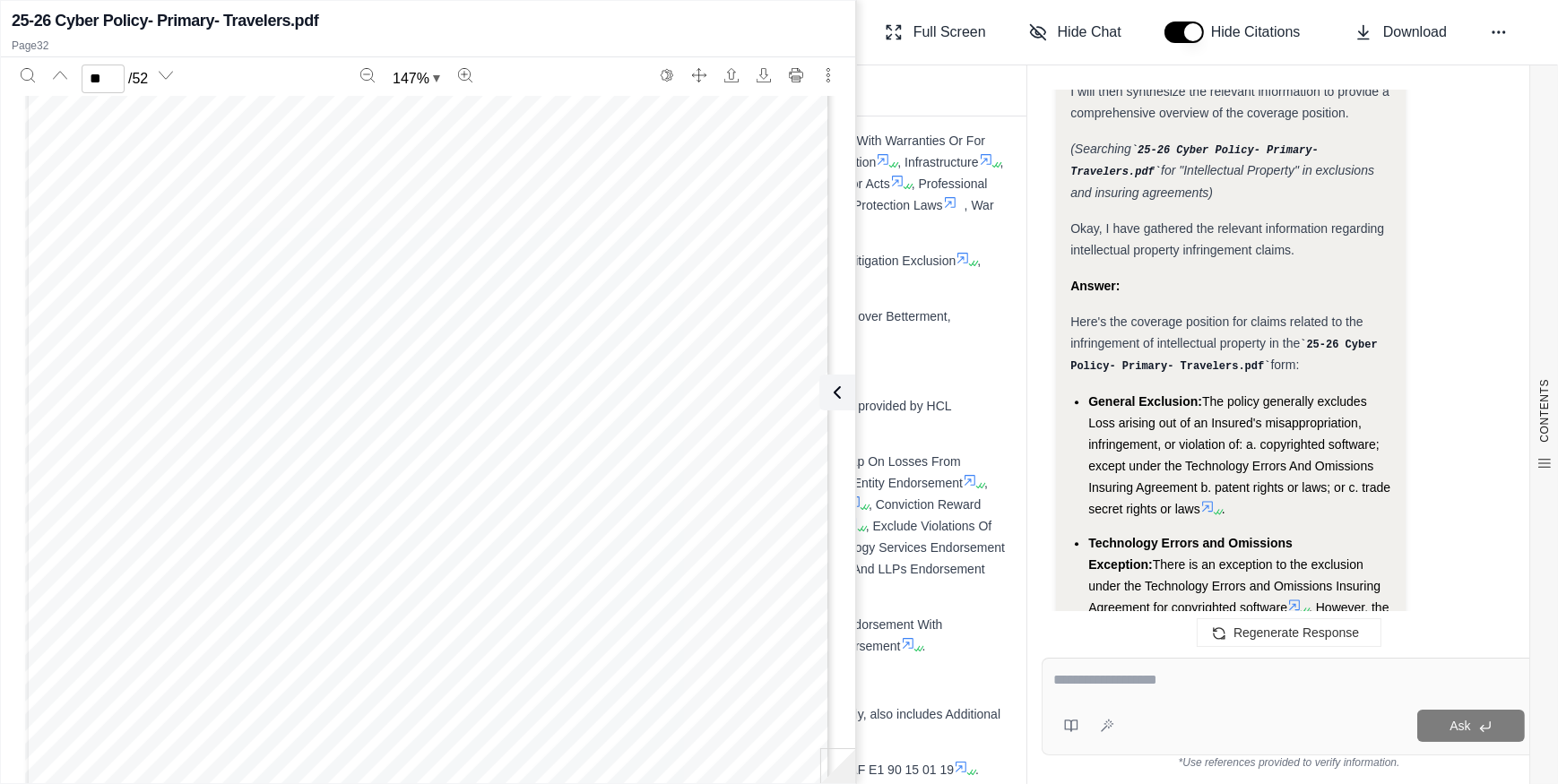 click on "The policy generally excludes Loss arising out of an Insured's misappropriation, infringement, or violation of: a. copyrighted software; except under the Technology Errors And Omissions Insuring Agreement b. patent rights or laws; or c. trade secret rights or laws" at bounding box center [1239, 455] 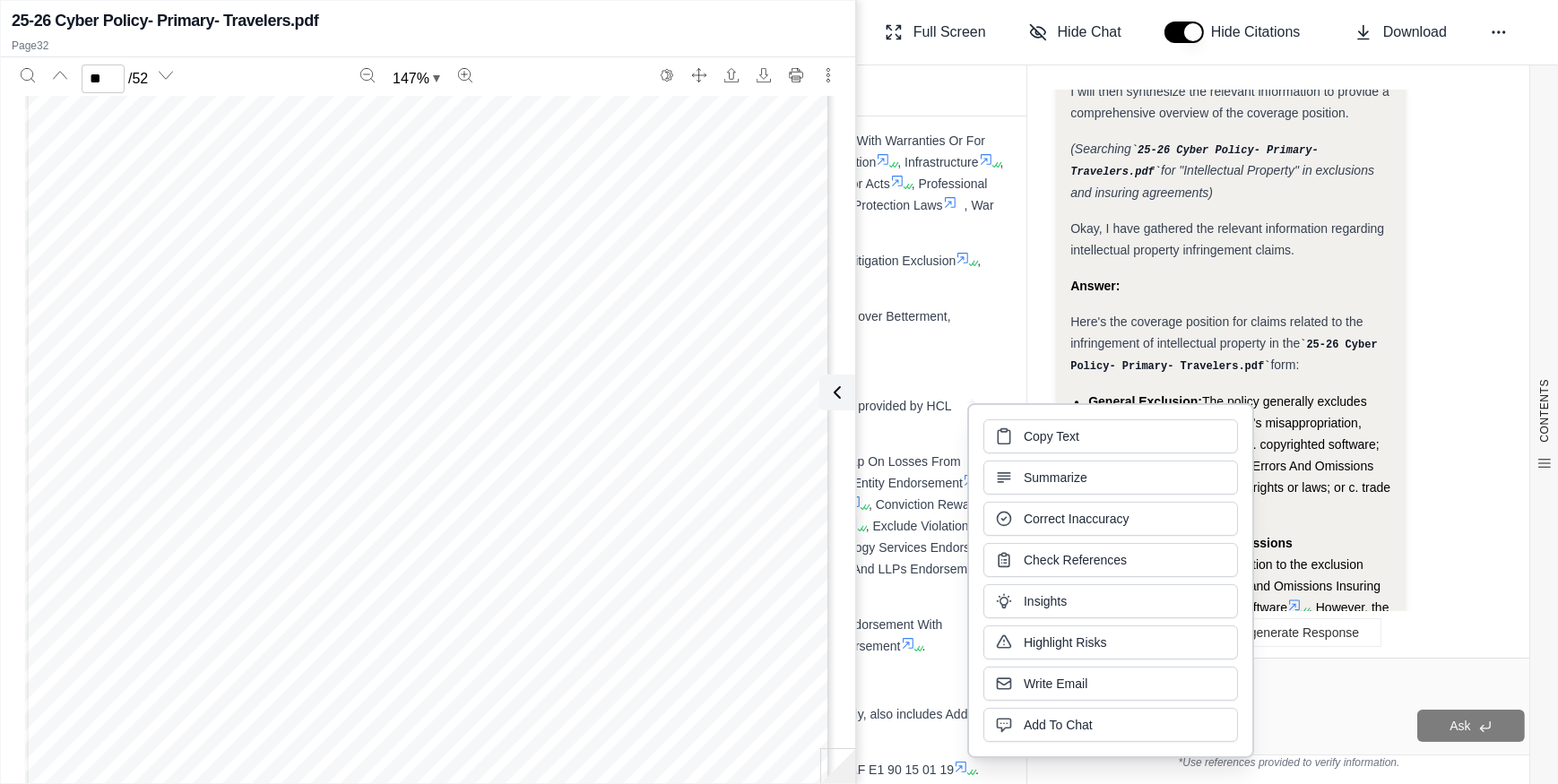 drag, startPoint x: 1201, startPoint y: 460, endPoint x: 1196, endPoint y: 369, distance: 91.13726 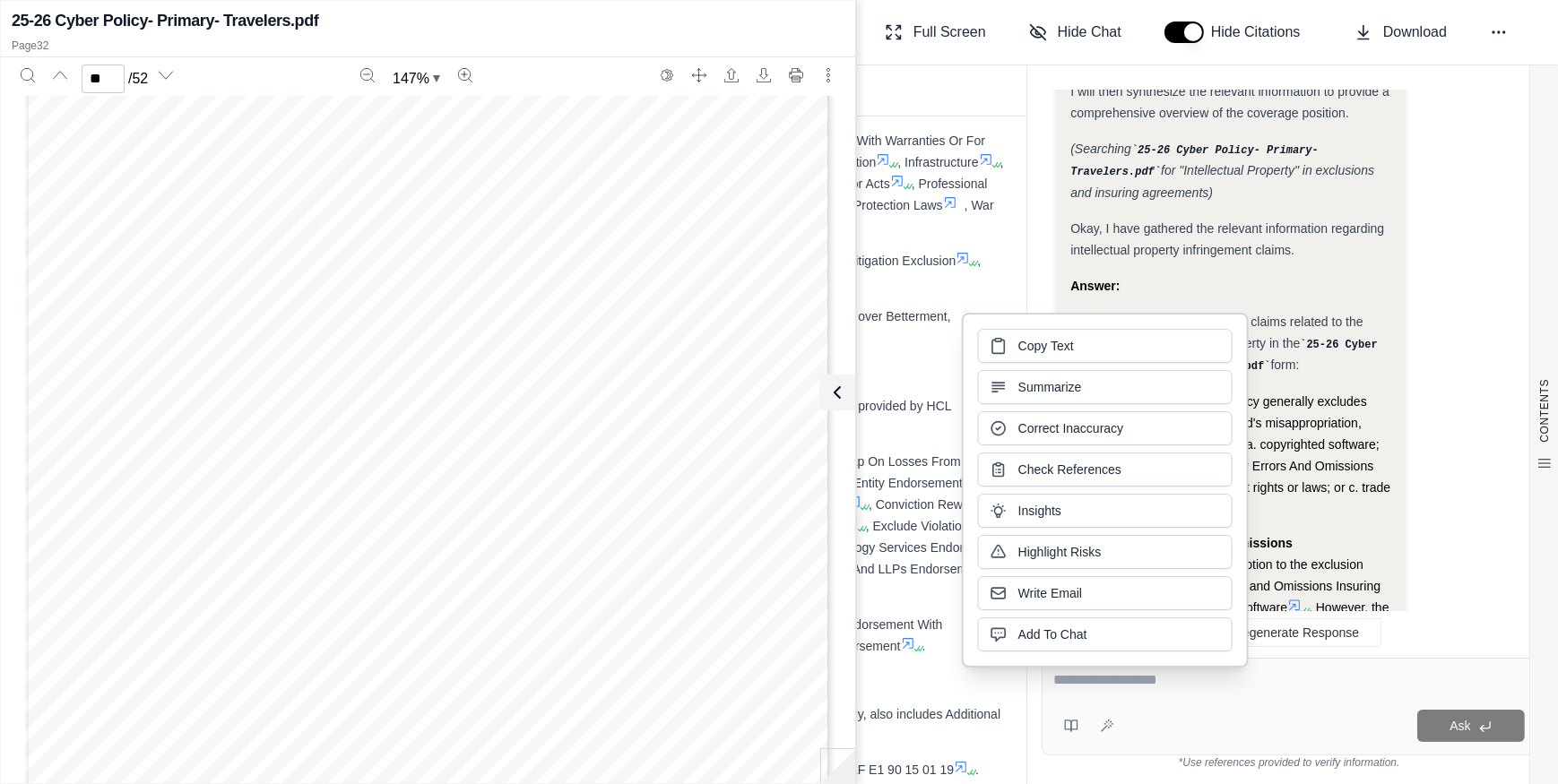 click on "Okay, I will analyze the  25-26 Cyber Policy- Primary- Travelers.pdf  document to determine the coverage position regarding claims related to the infringement of intellectual property.
Analysis:
I will search for the term "Intellectual Property" within the exclusions and insuring agreements sections of the  25-26 Cyber Policy- Primary- Travelers.pdf  document. I will then synthesize the relevant information to provide a comprehensive overview of the coverage position.
(Searching  25-26 Cyber Policy- Primary- Travelers.pdf  for "Intellectual Property" in exclusions and insuring agreements)
Okay, I have gathered the relevant information regarding intellectual property infringement claims.
Answer:
Here's the coverage position for claims related to the infringement of intellectual property in the  25-26 Cyber Policy- Primary- Travelers.pdf  form:
General Exclusion: .
Technology Errors and Omissions Exception: .
Ownership Rights Exclusion: .
In summary, the" at bounding box center (1231, 516) 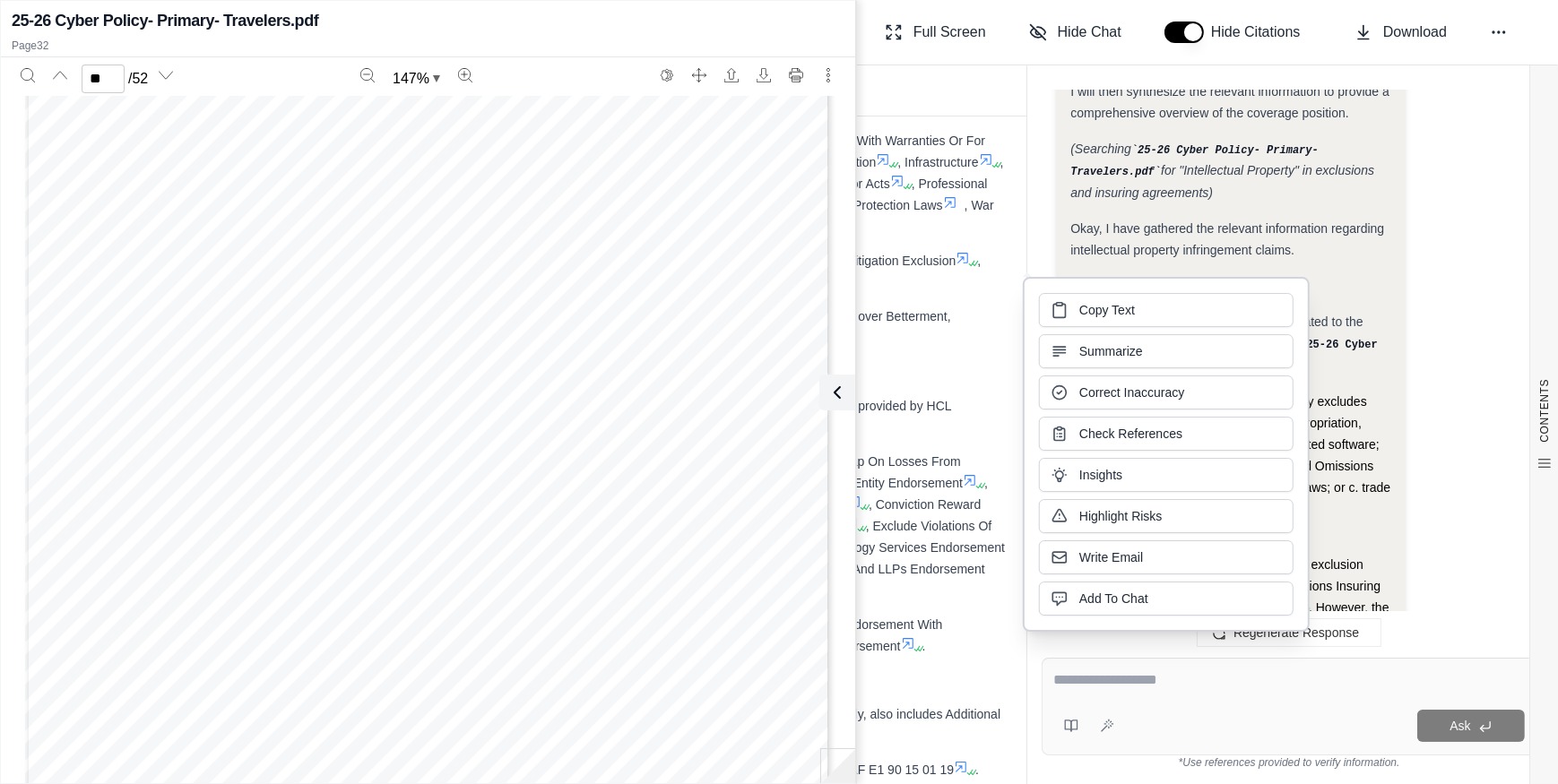 click on "Here's the coverage position for claims related to the infringement of intellectual property in the  25-26 Cyber Policy- Primary- Travelers.pdf  form:" at bounding box center (1231, 343) 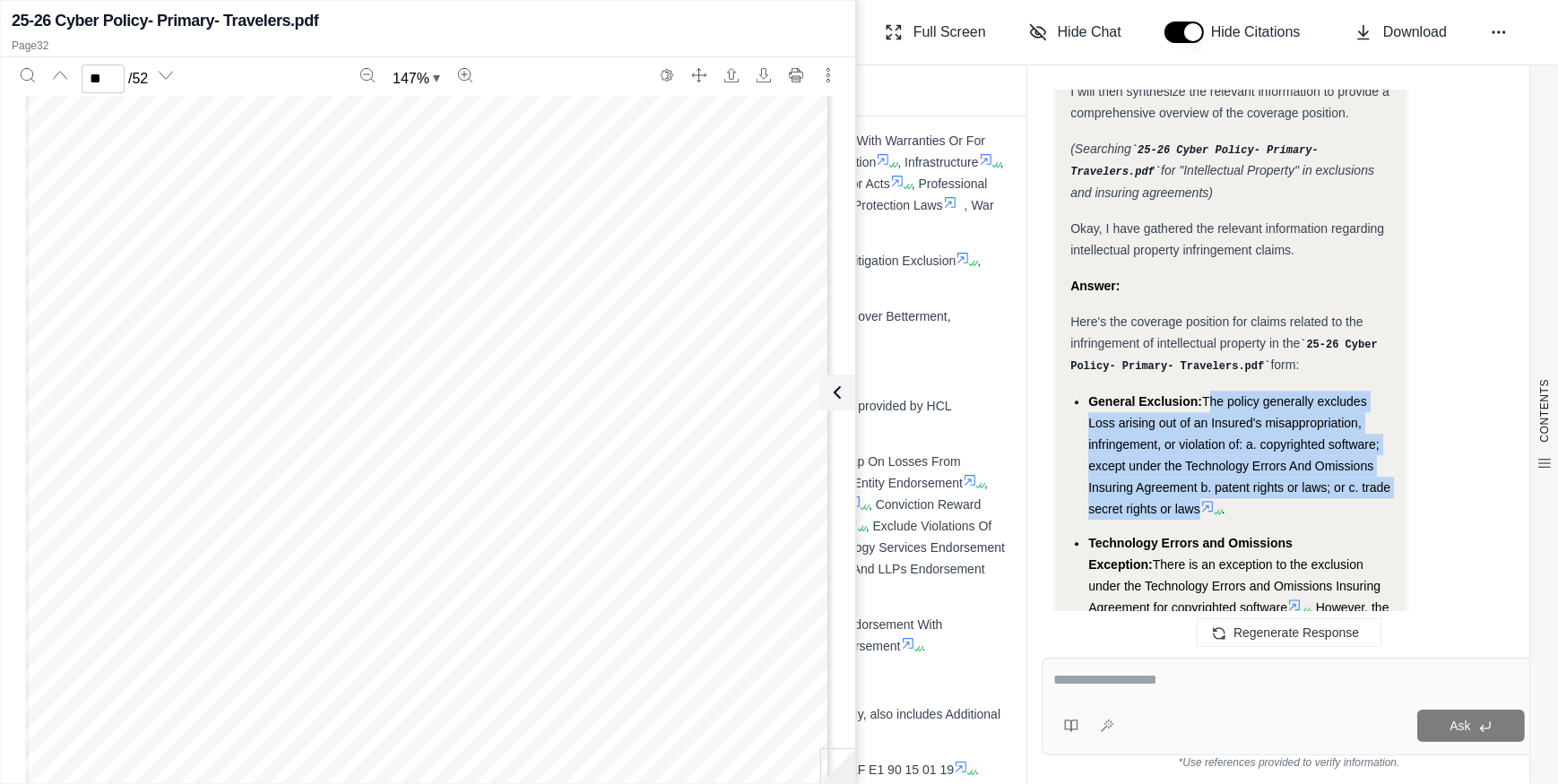drag, startPoint x: 1205, startPoint y: 357, endPoint x: 1202, endPoint y: 461, distance: 104.04326 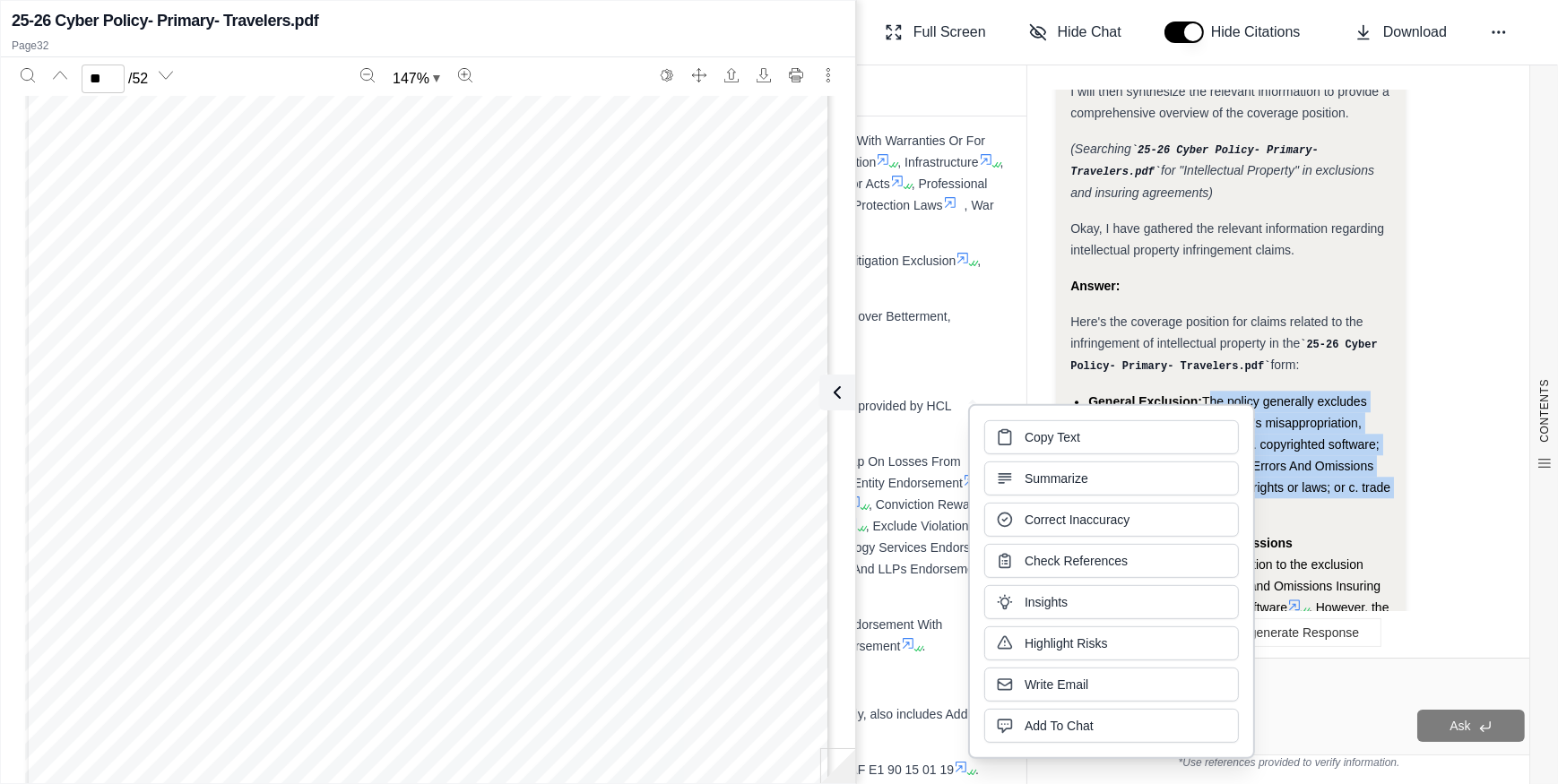 type 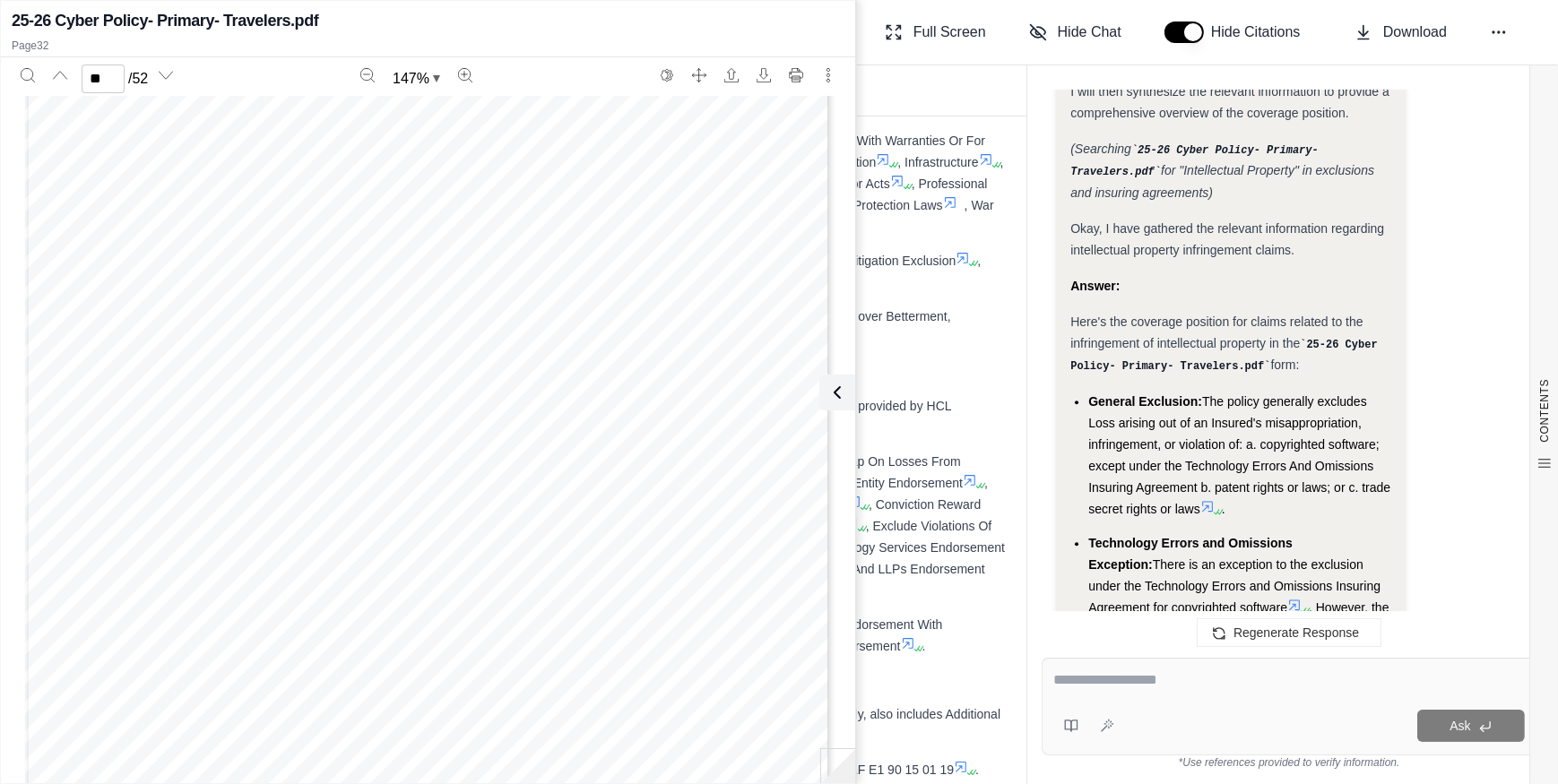 click on "Notification. Optional ERP. Other Property. Payment Card Contract Penalties. Payment Card Security Standards. Means written notice to   Impacted Parties   about a   Privacy Breach   or   Security Breach . Multiple   Notifications   about the same   Privacy Breach   or   Security Breach   are deemed one Notification. Means an extended reporting period for the time shown in the Optional ERP Endorsement starting on the effective date this Coverage is: 1.   canceled; or 2.   not renewed. Means tangible property, other than   Money   or   Securities   that has intrinsic value. Means fines, penalties, or assessments imposed under a   Merchant Service Agreement   against an   Insured Entity   for noncompliance with   Payment Card Security Standards . Means the Payment Card Industry Data Security Standard (PCI-DSS), or similar standard, to which the   Insured Entity   has agreed in a   Merchant Service Agreement . Period Of Indemnity. Period Of Restoration. Policy Period. Pollutant. Potential Claim. 1.   Notification" at bounding box center [428, 407] 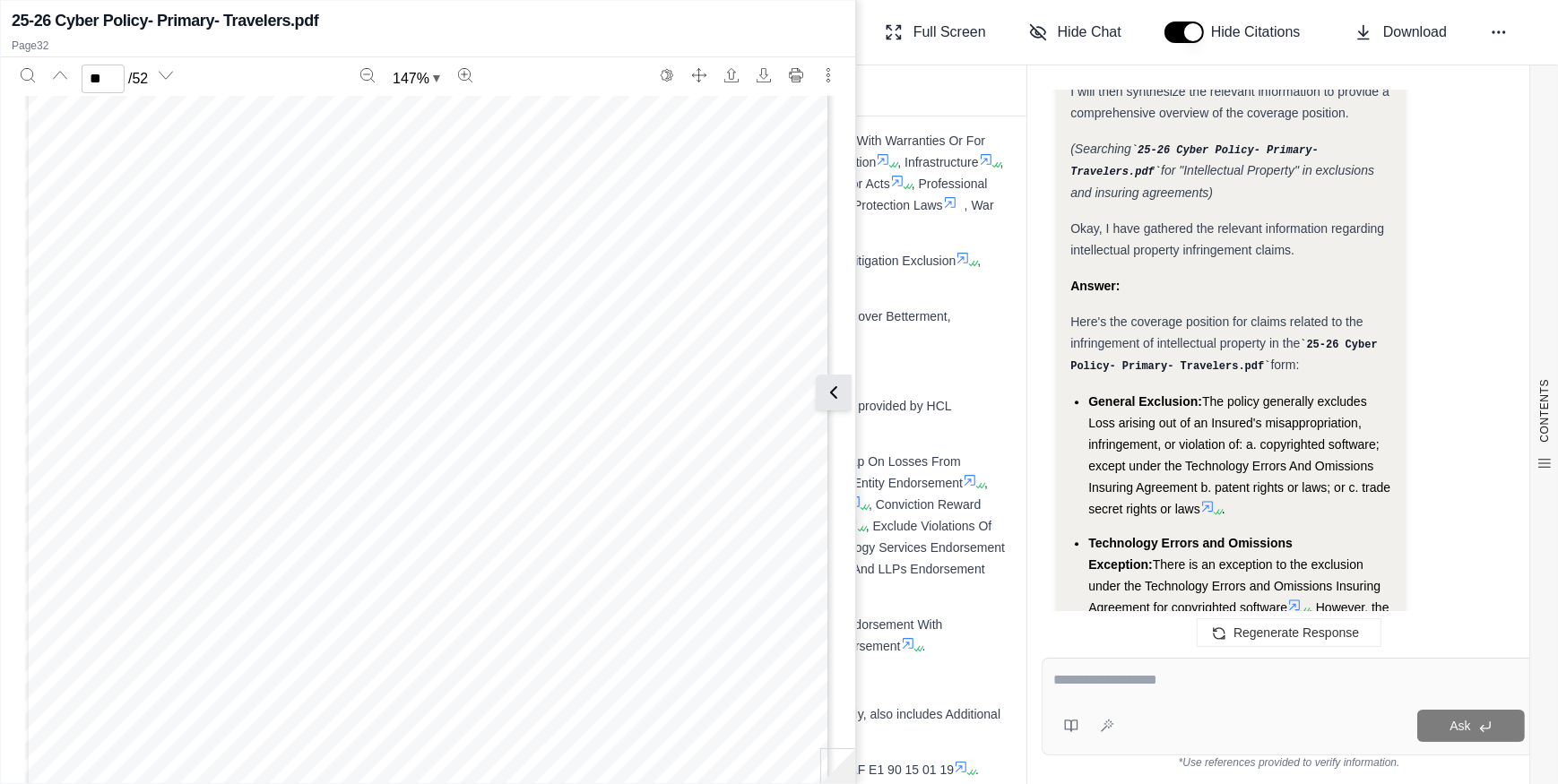 click 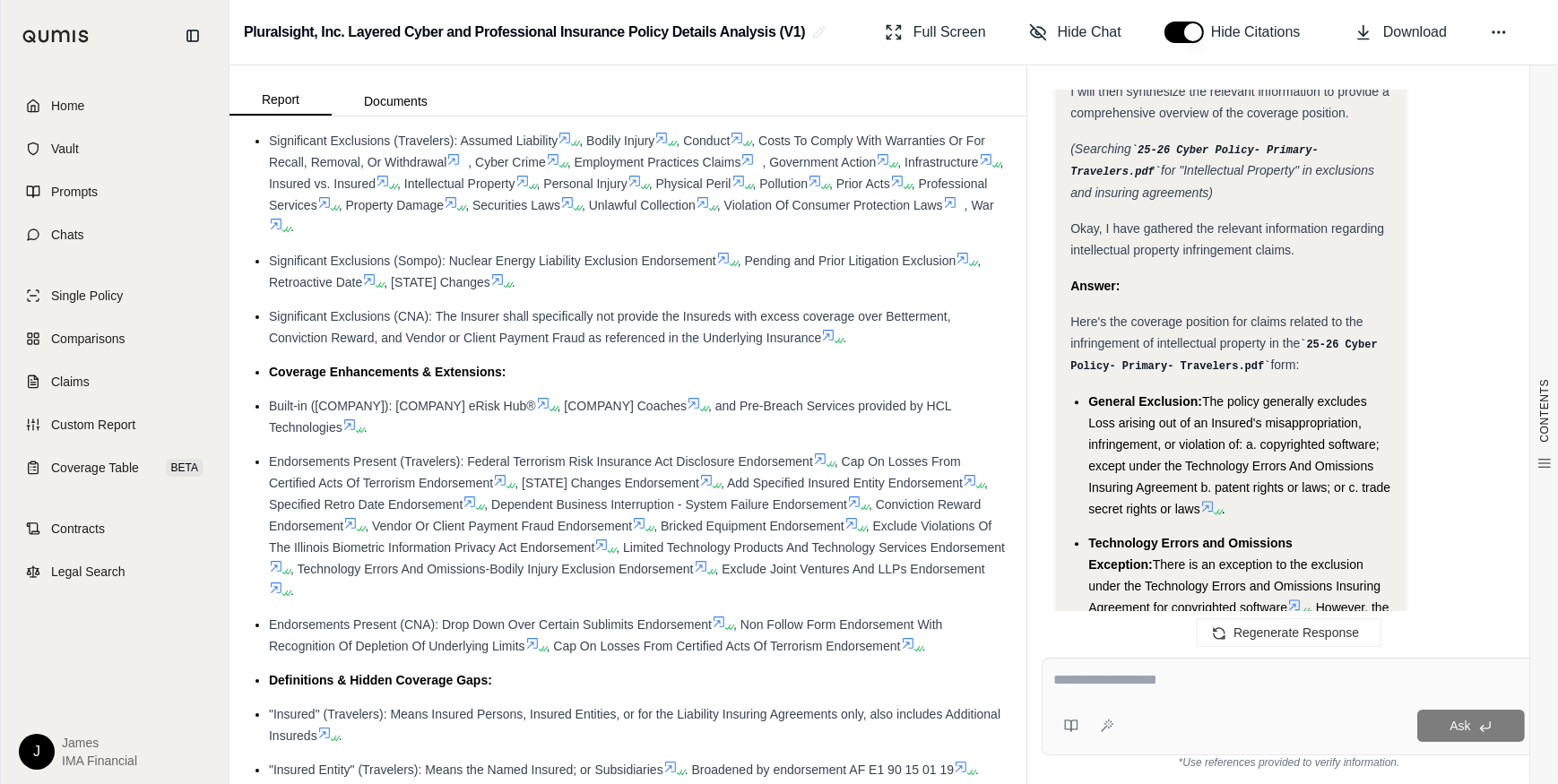 scroll, scrollTop: 6642, scrollLeft: 0, axis: vertical 